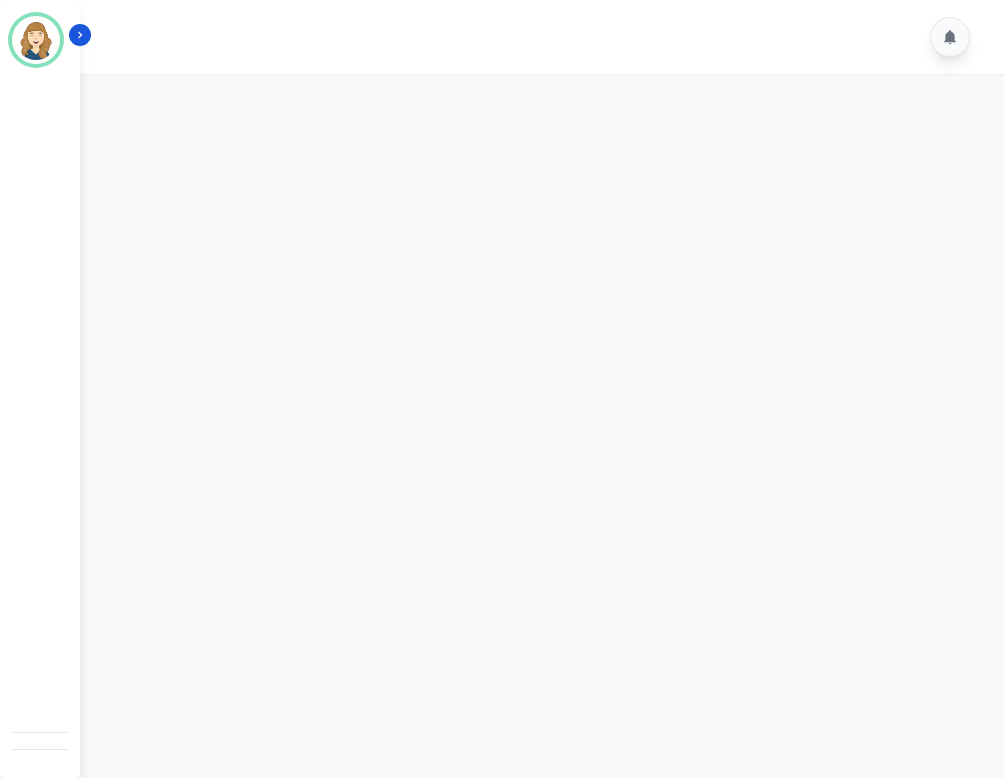 scroll, scrollTop: 0, scrollLeft: 0, axis: both 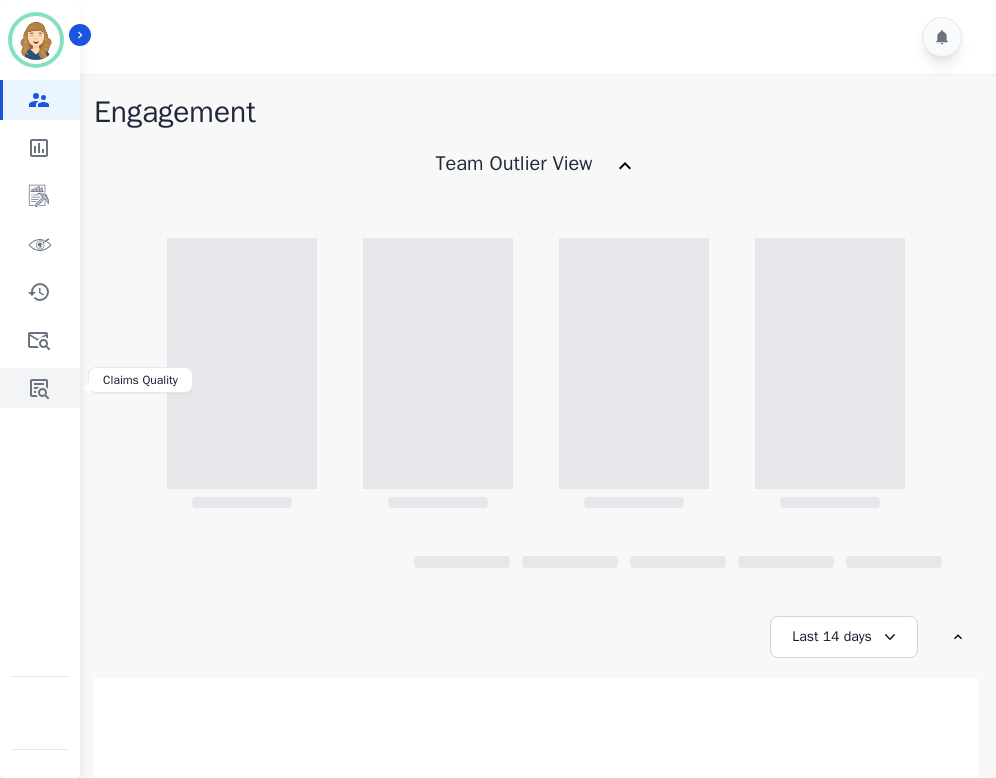 click 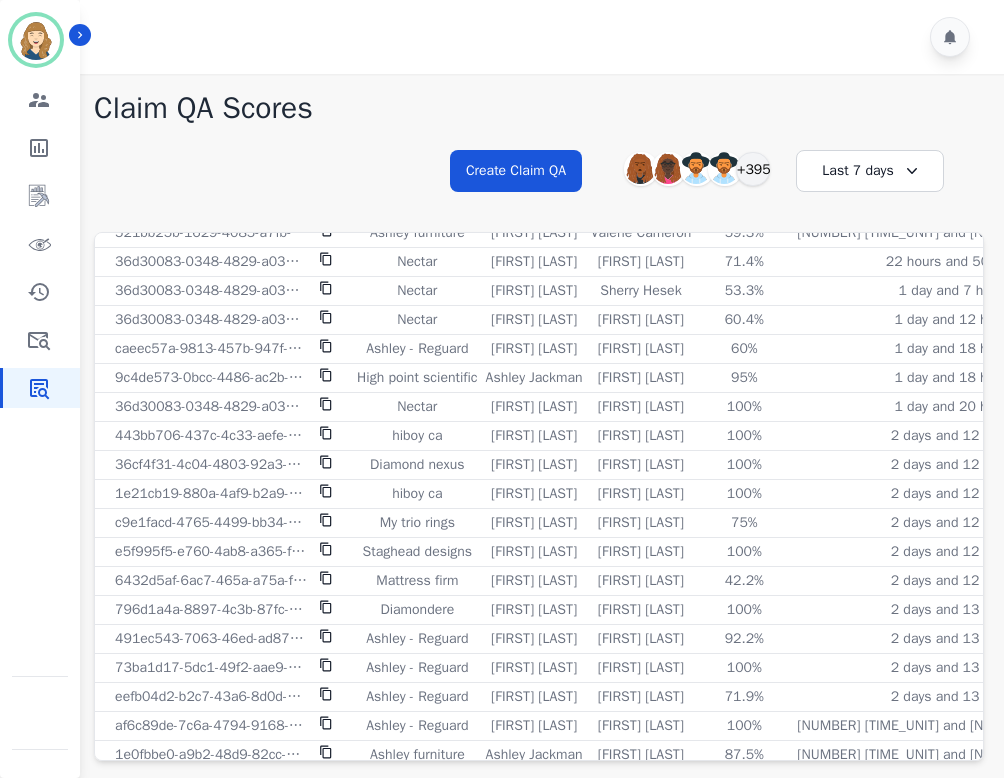 scroll, scrollTop: 214, scrollLeft: 0, axis: vertical 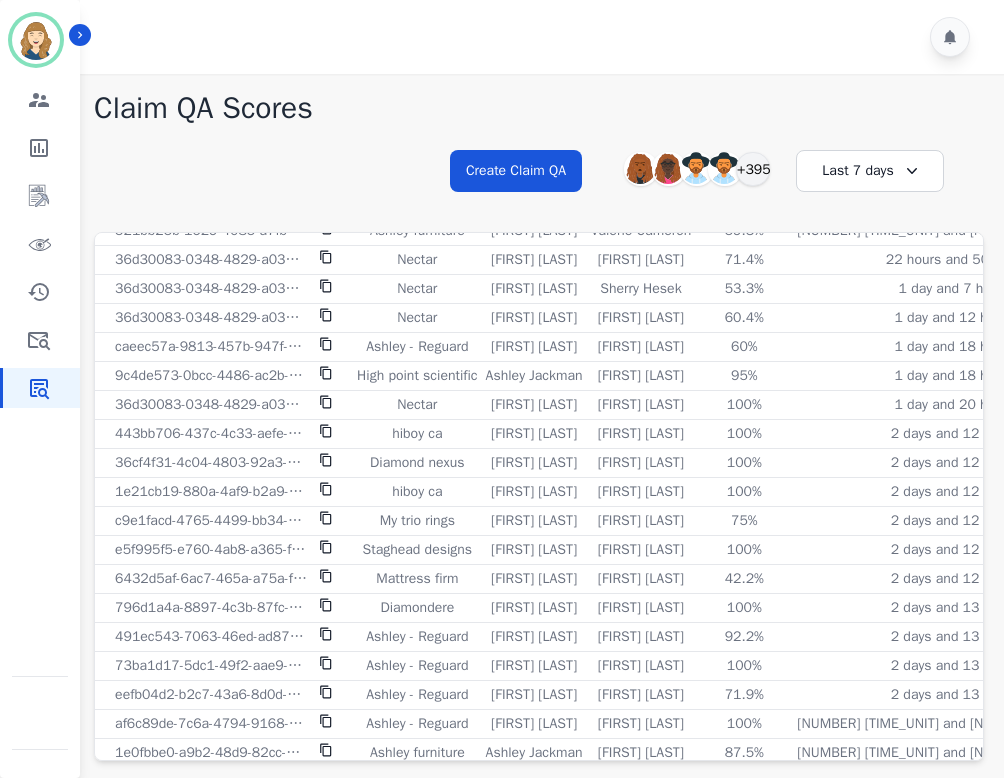 click on "**********" 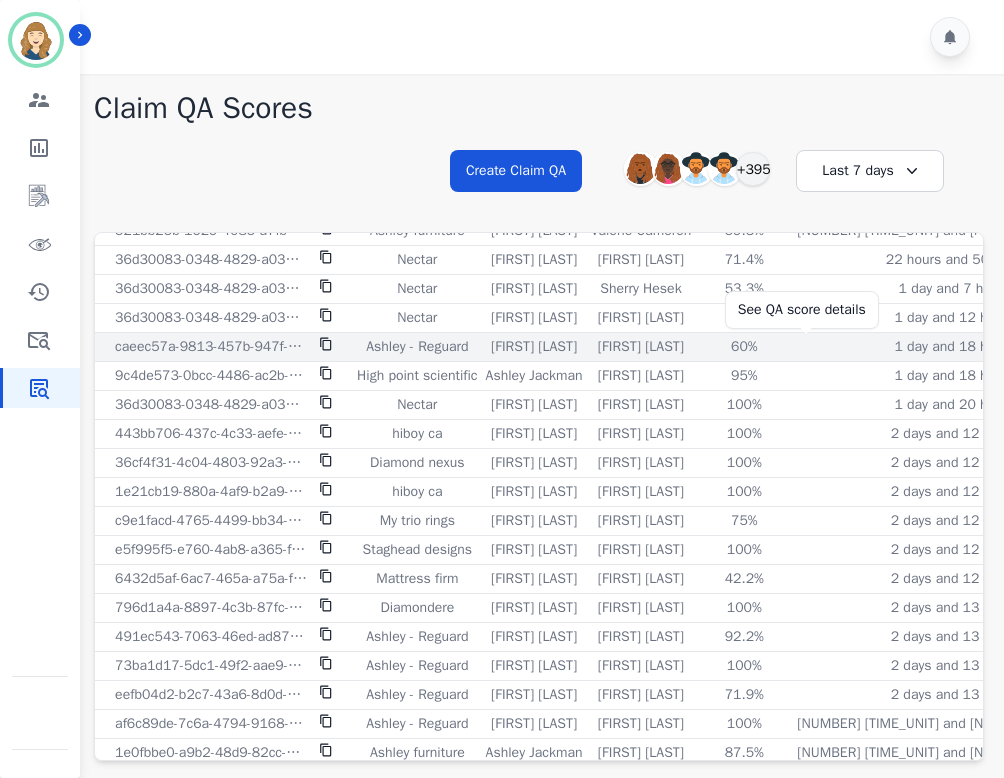 click on "60%" at bounding box center (744, 347) 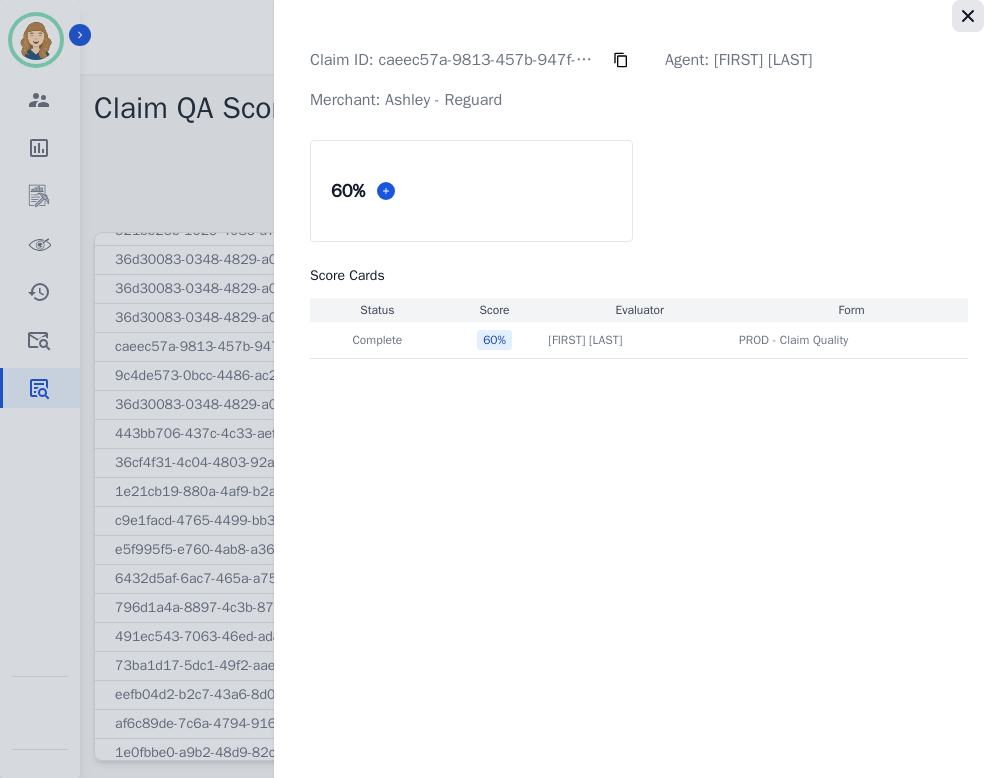 click 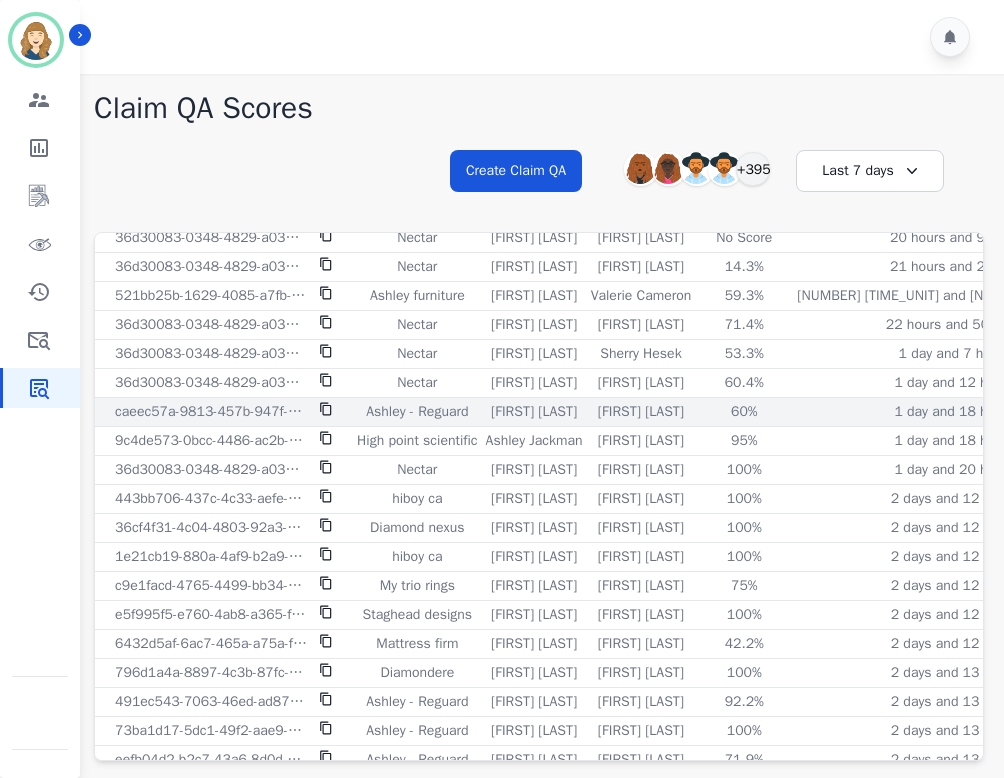 scroll, scrollTop: 151, scrollLeft: 0, axis: vertical 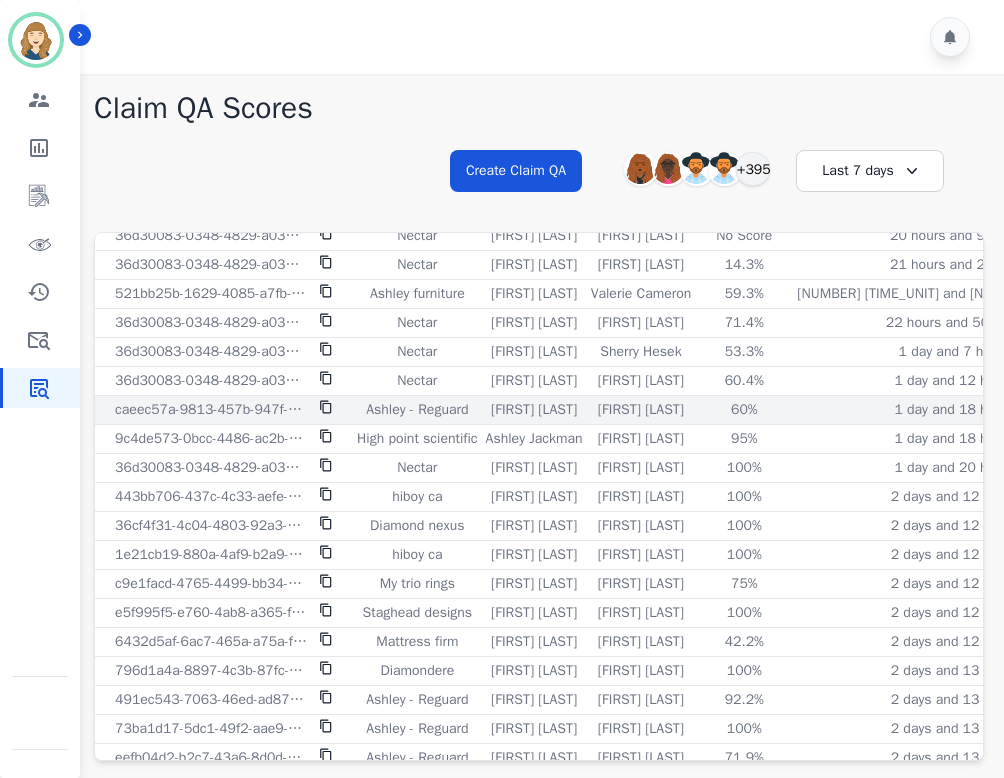 click on "[FIRST] [LAST]" at bounding box center [641, 410] 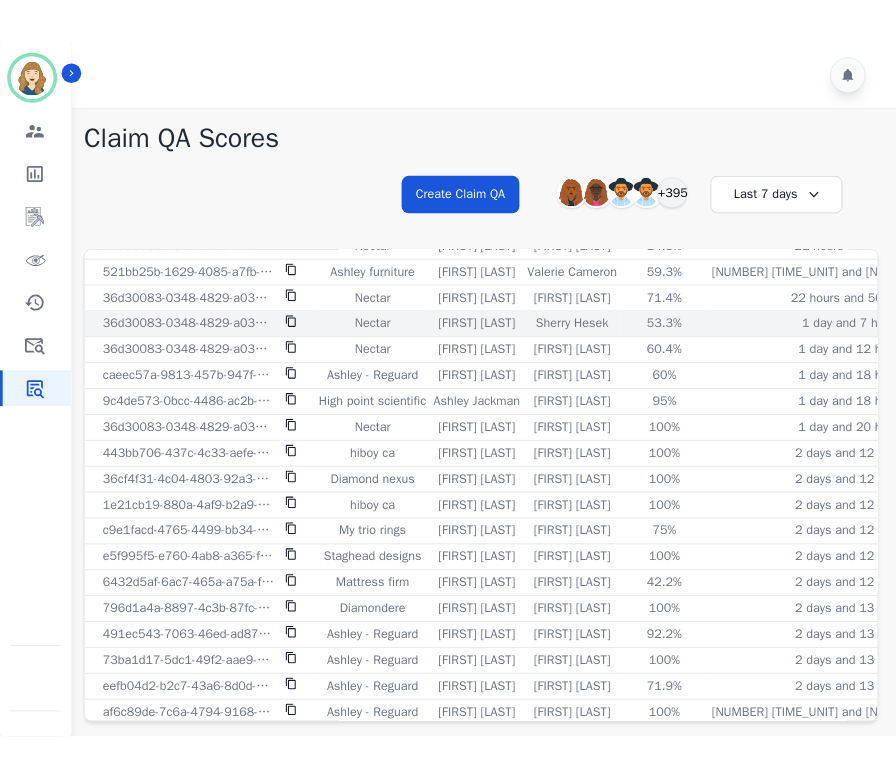 scroll, scrollTop: 184, scrollLeft: 0, axis: vertical 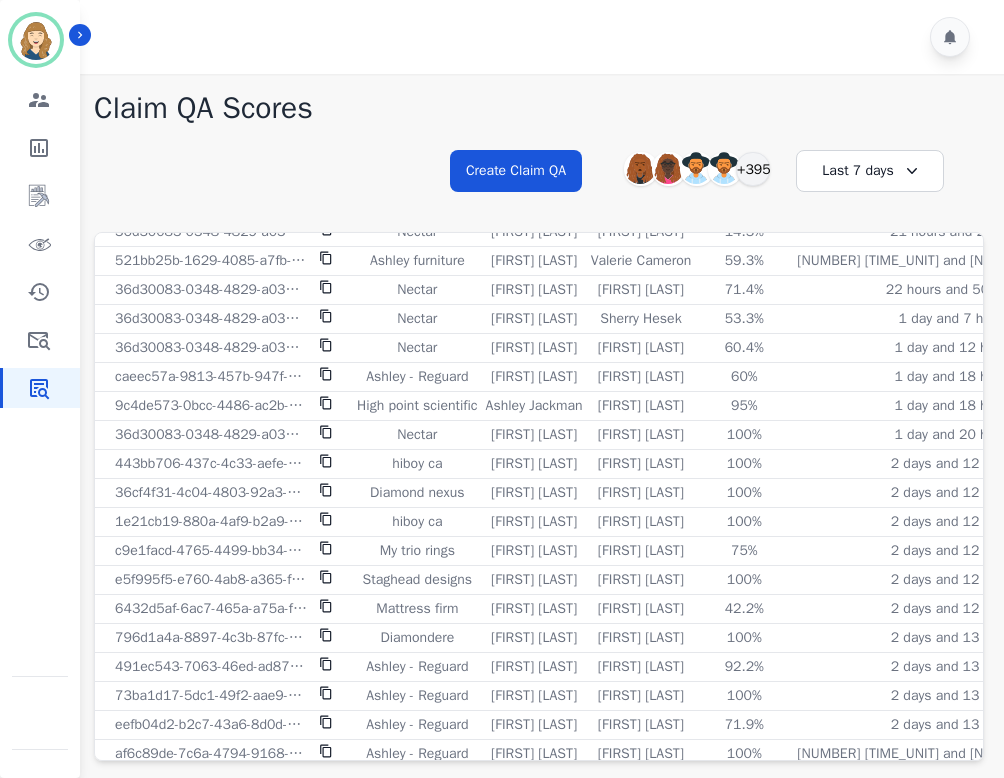 click on "Last 7 days" at bounding box center (870, 171) 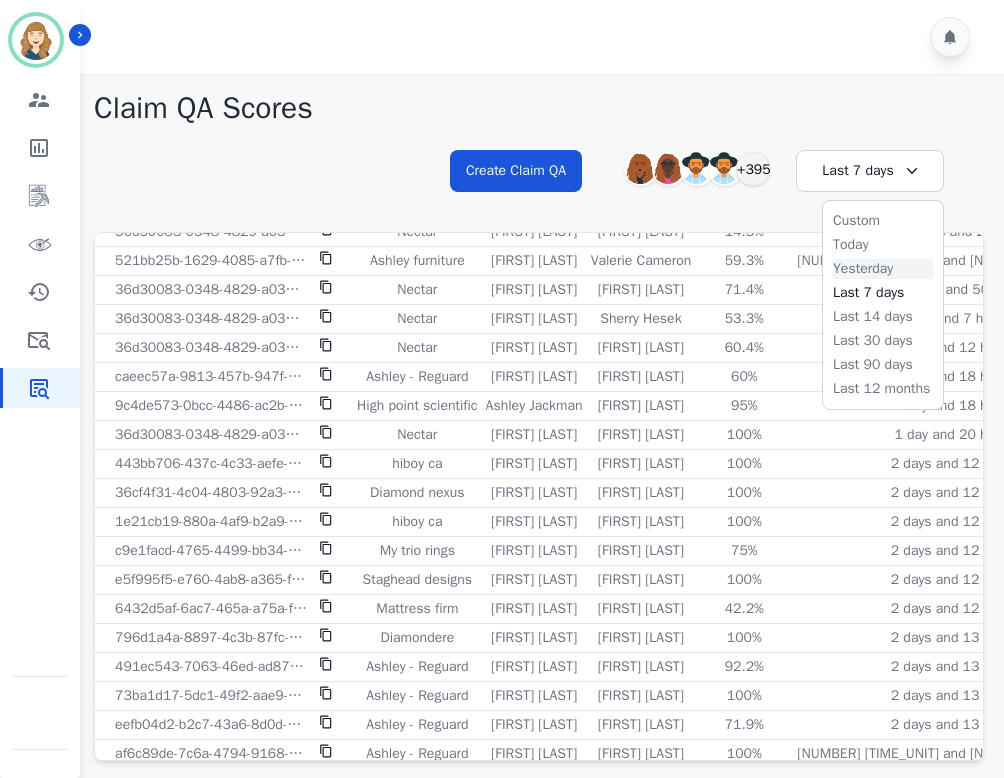 click on "Yesterday" at bounding box center [883, 269] 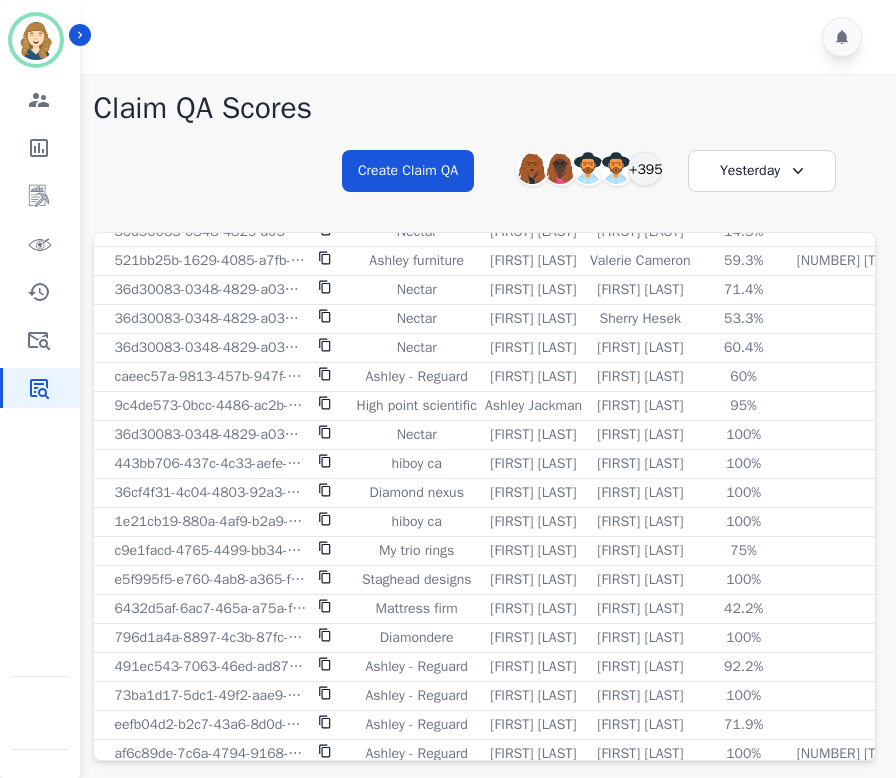 click on "Yesterday" at bounding box center [762, 171] 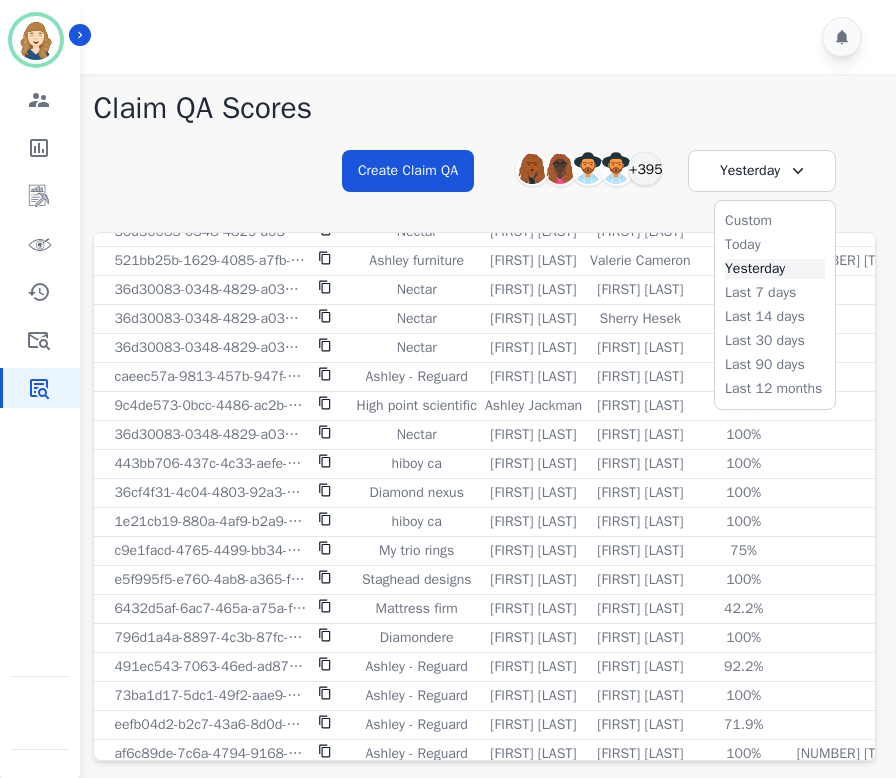 click on "Yesterday" at bounding box center (775, 269) 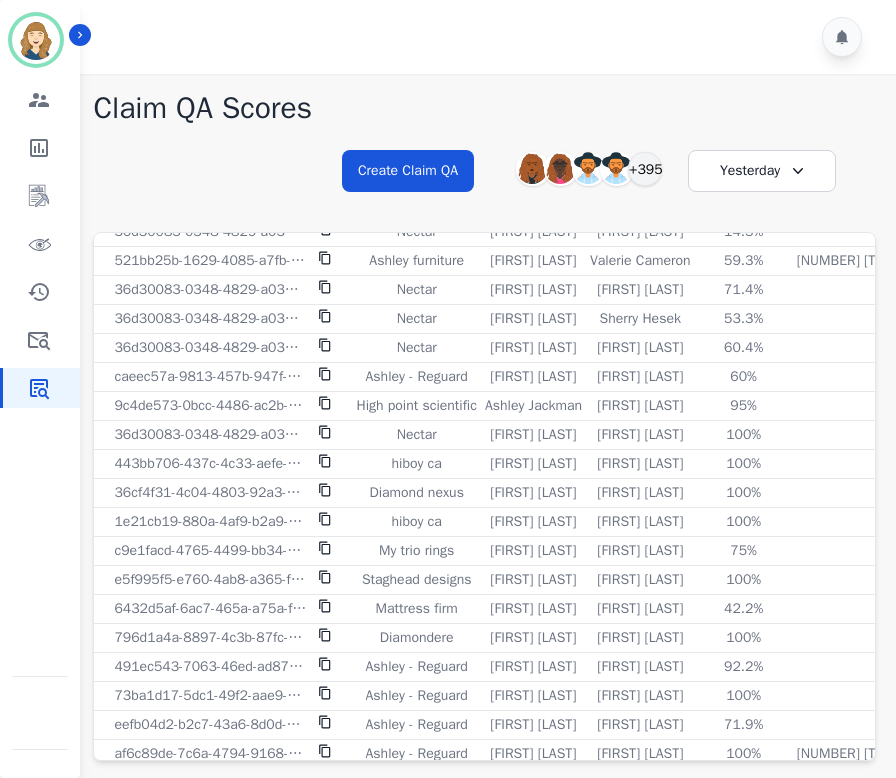 click on "Yesterday" at bounding box center [762, 171] 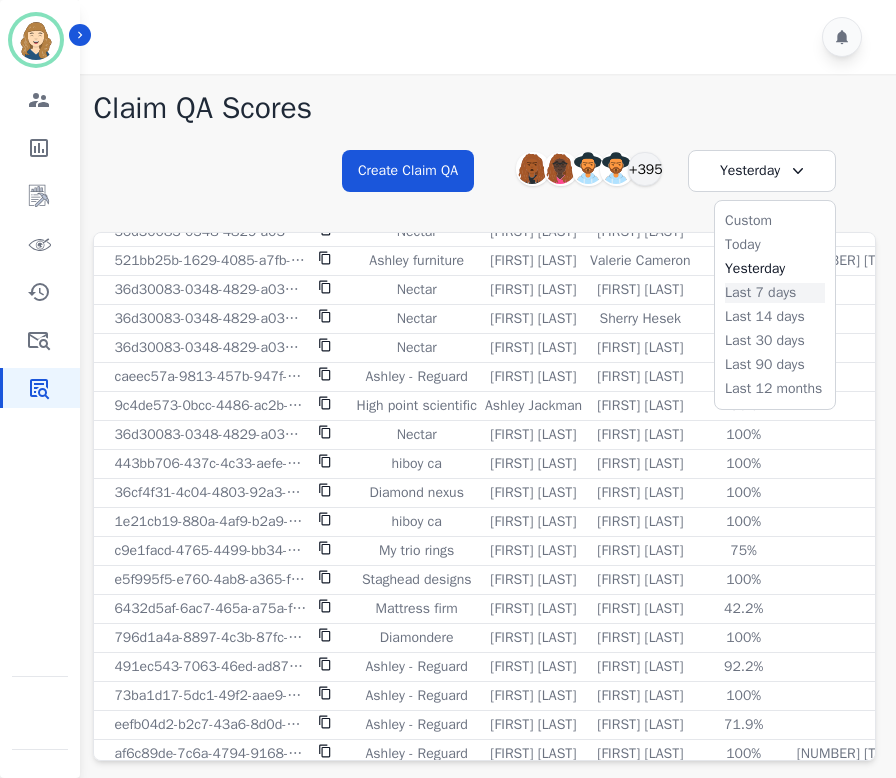 click on "Last 7 days" at bounding box center [775, 293] 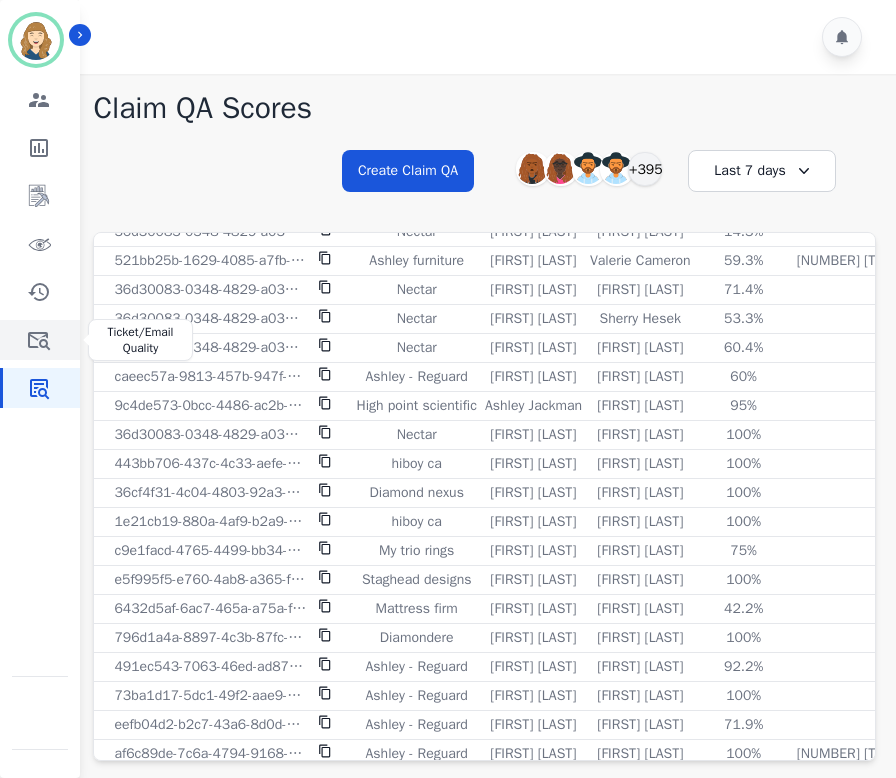 click 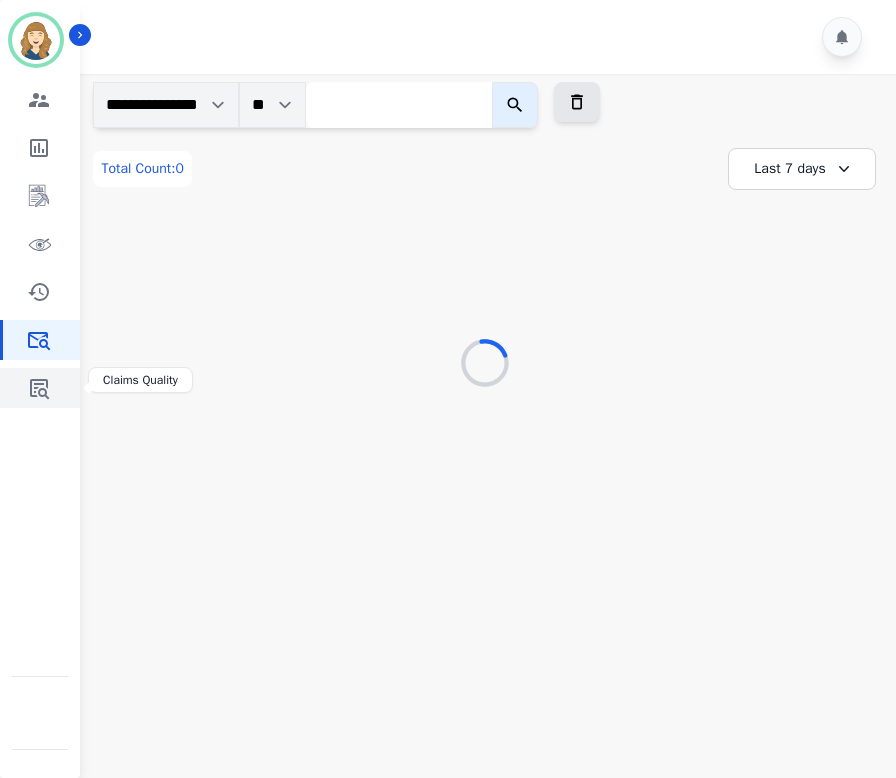 click 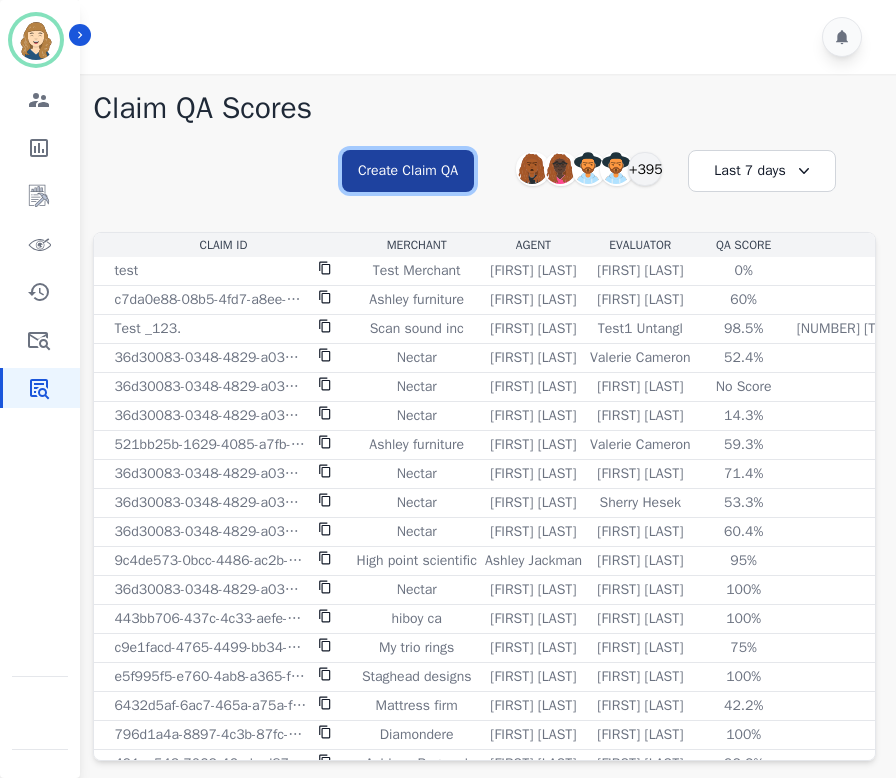 click on "Create Claim QA" at bounding box center (408, 171) 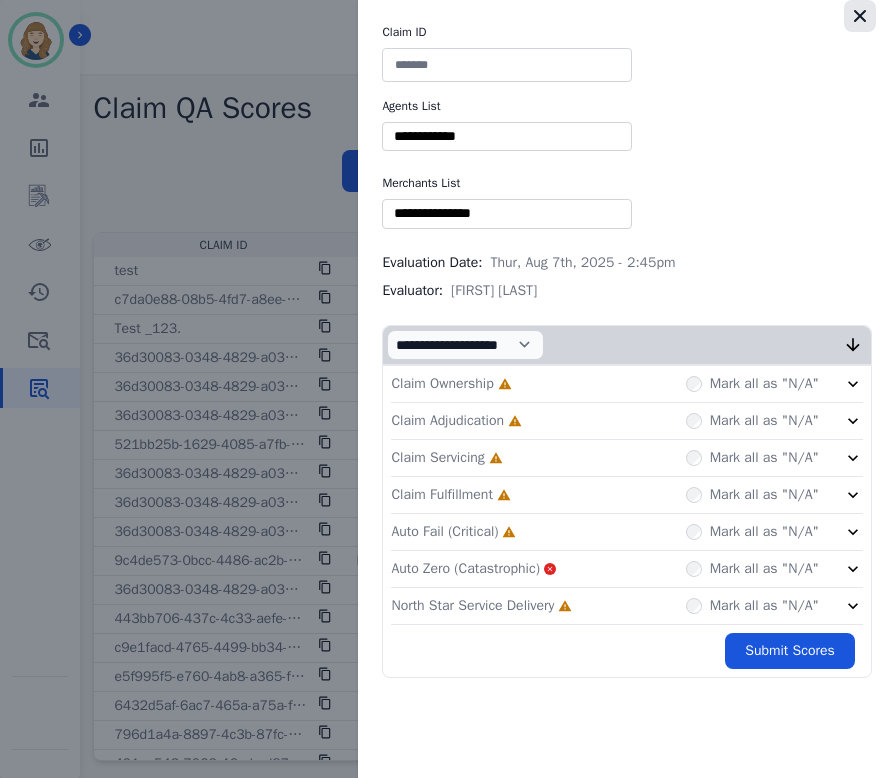 click 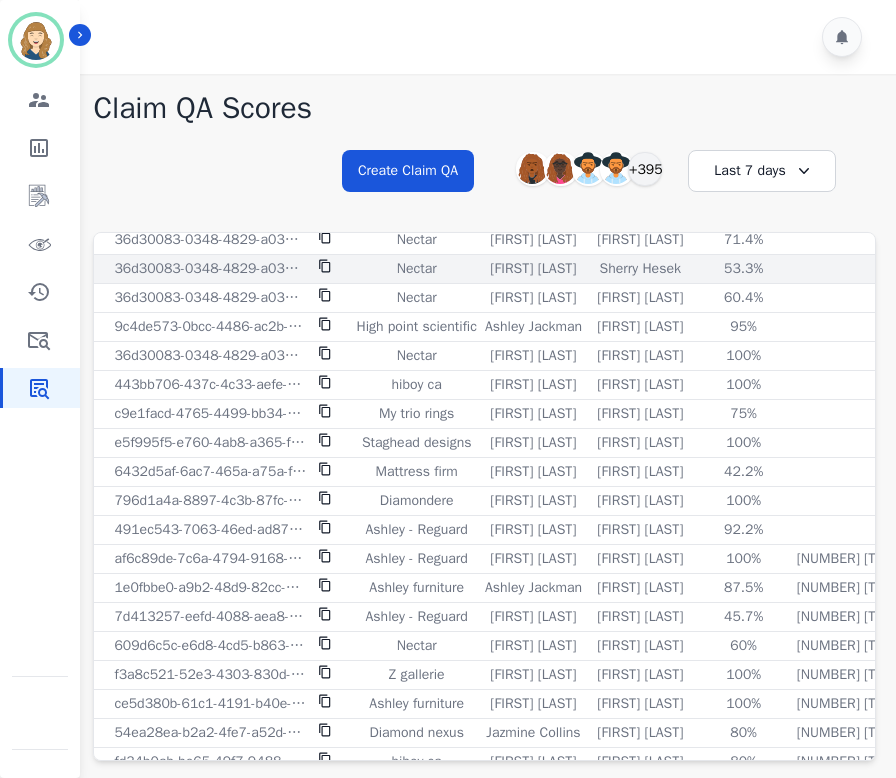 scroll, scrollTop: 237, scrollLeft: 0, axis: vertical 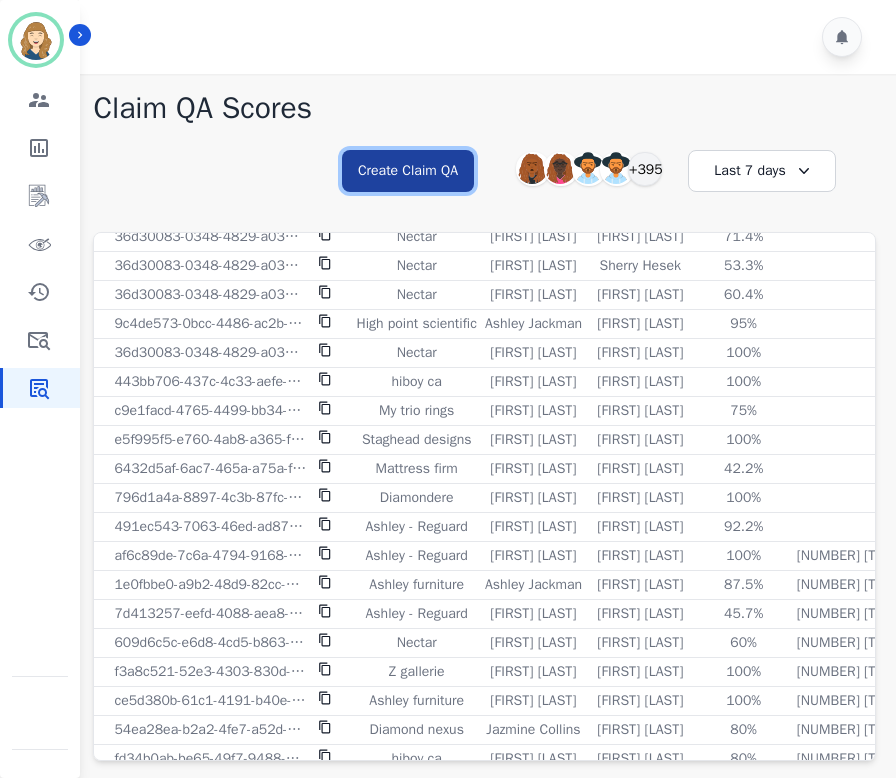 click on "Create Claim QA" at bounding box center [408, 171] 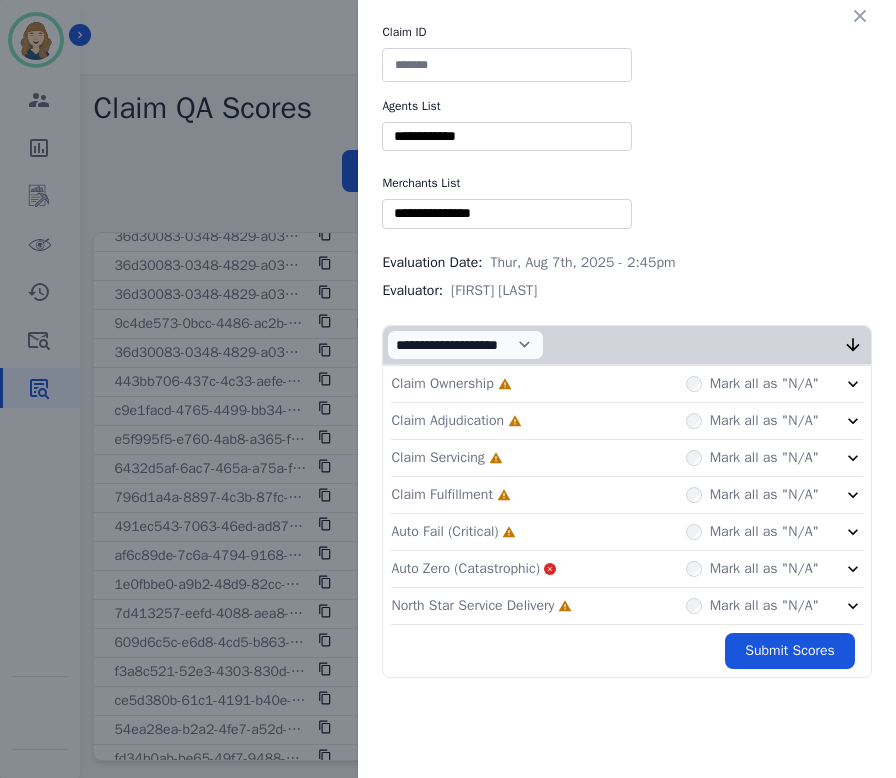click at bounding box center (507, 213) 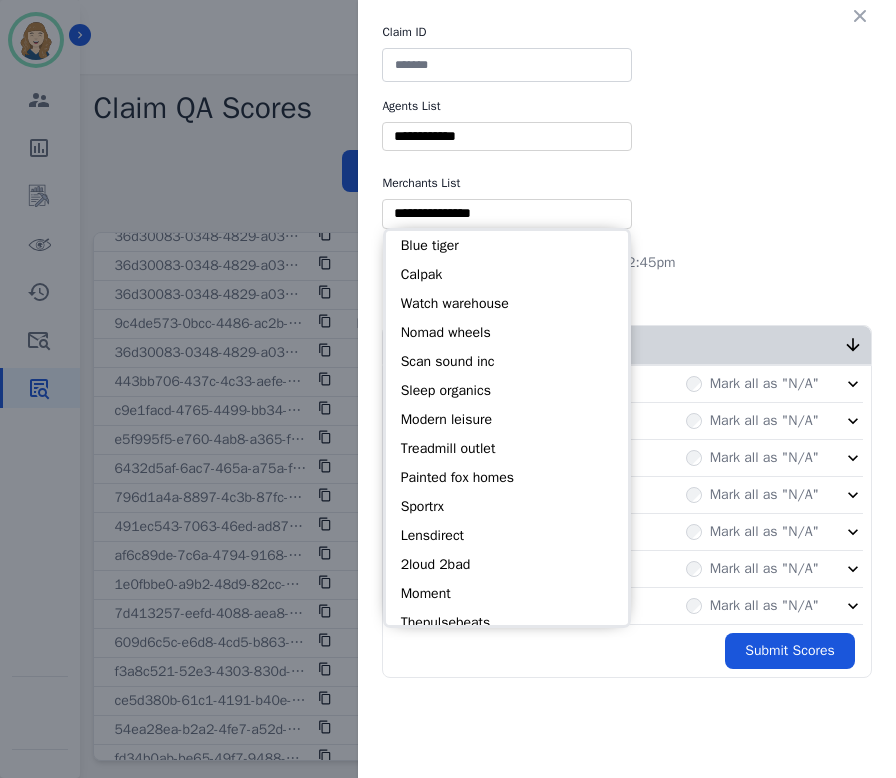 click at bounding box center (507, 136) 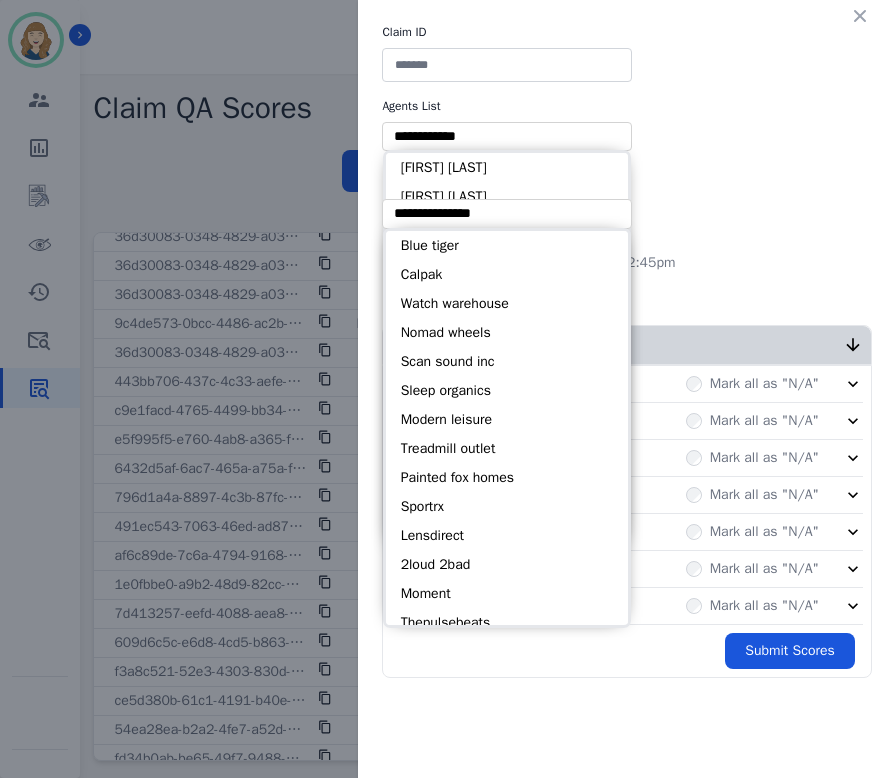 click on "Merchants List" at bounding box center (627, 183) 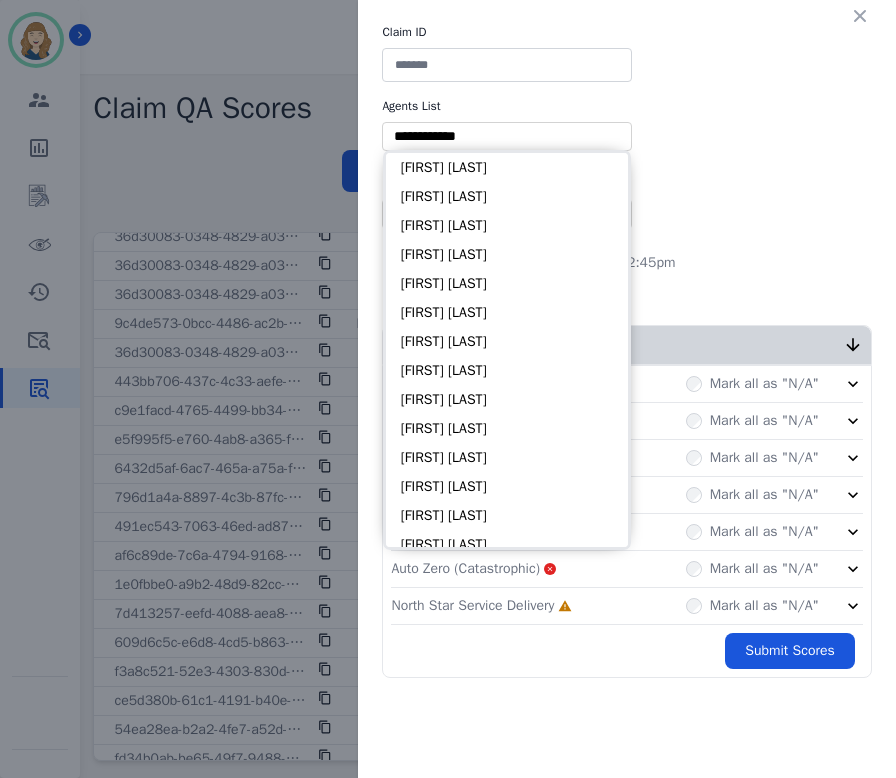 click at bounding box center [507, 136] 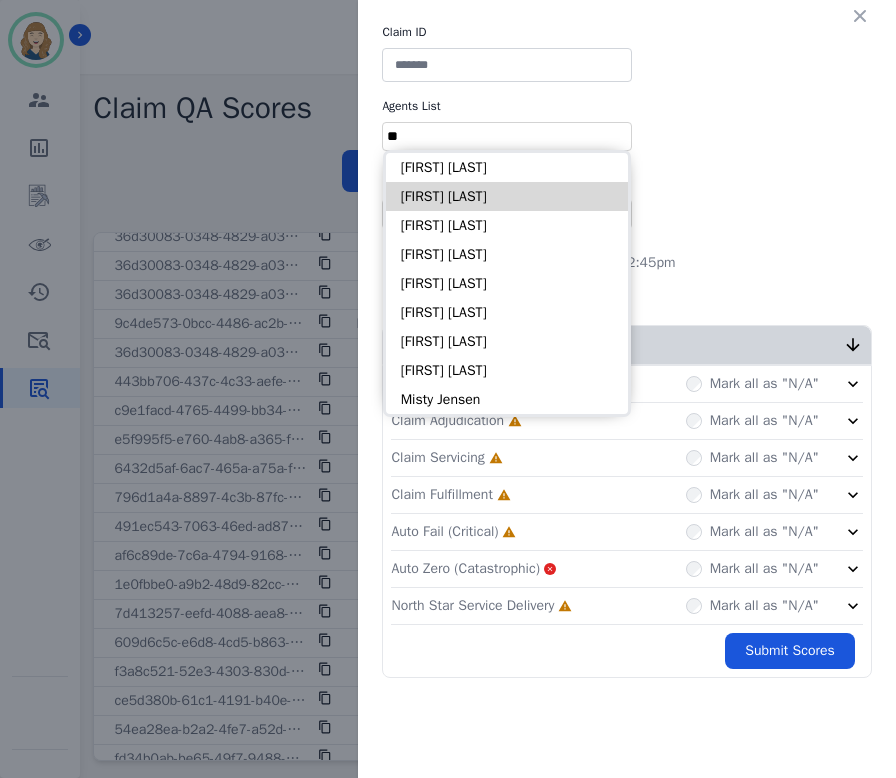 scroll, scrollTop: 0, scrollLeft: 0, axis: both 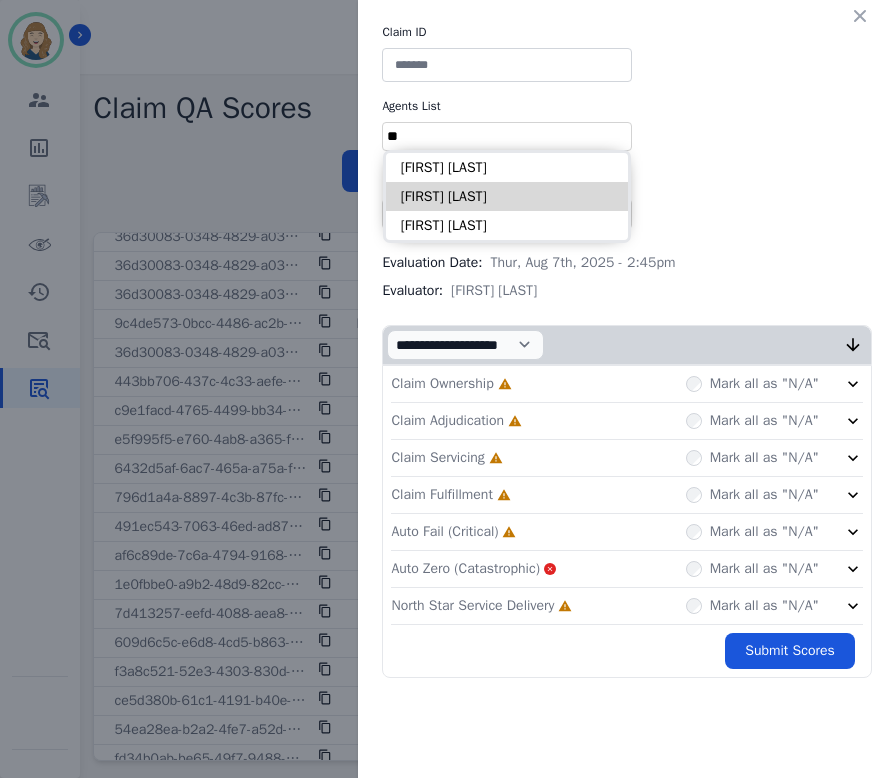 type on "*" 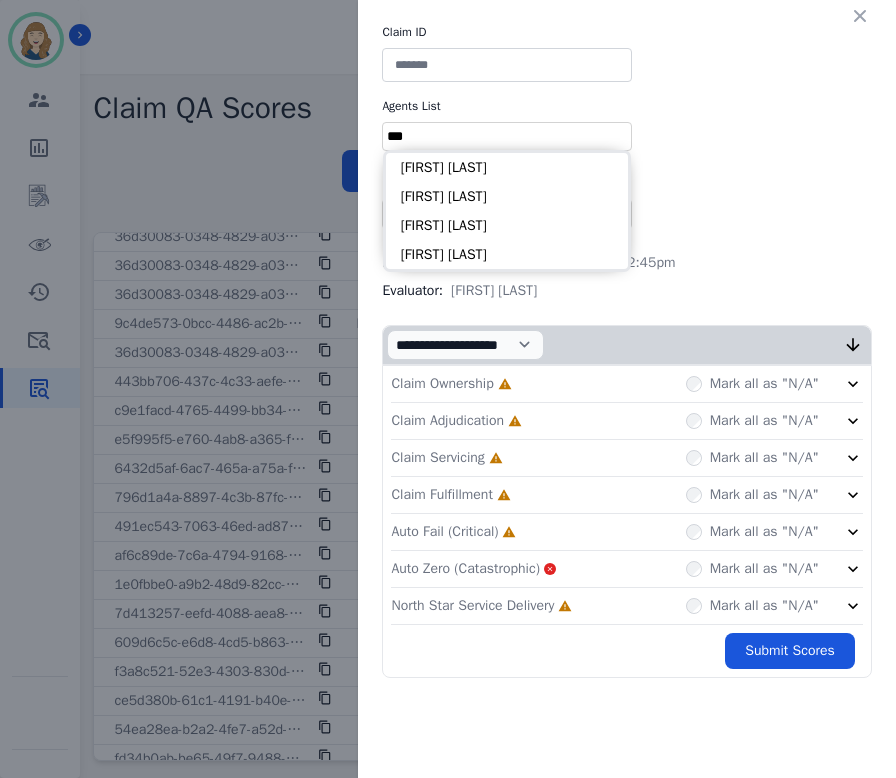 type on "***" 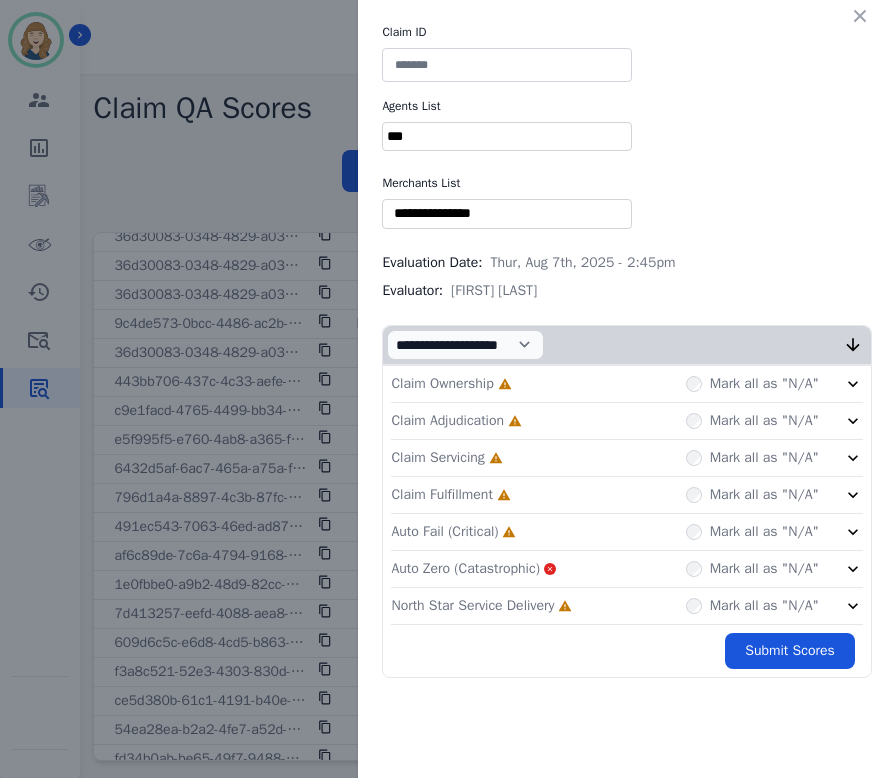 click on "**********" at bounding box center [627, 351] 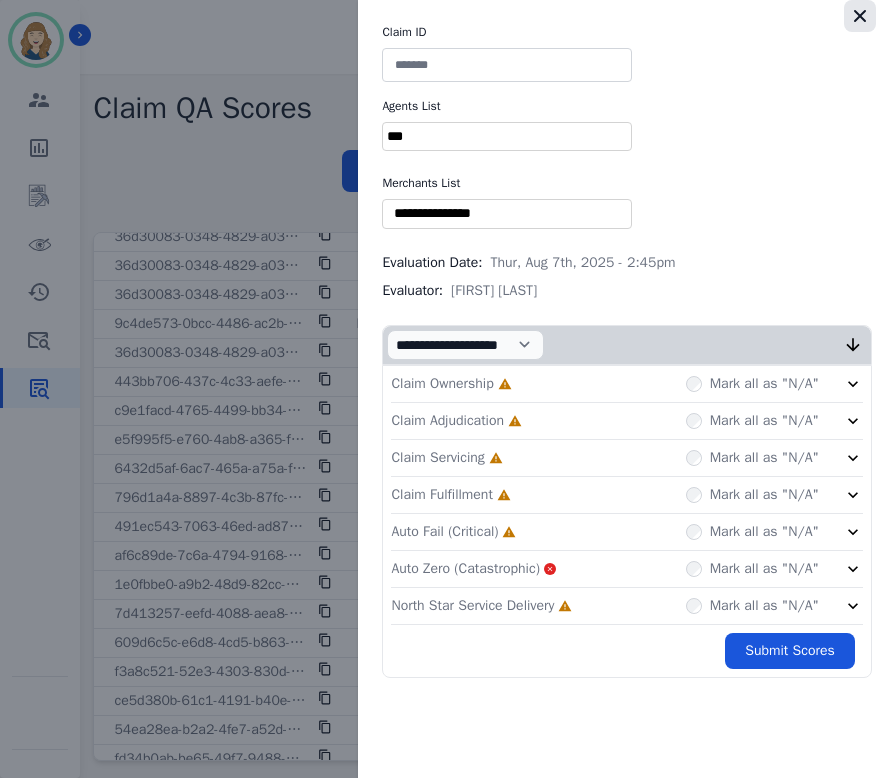 click 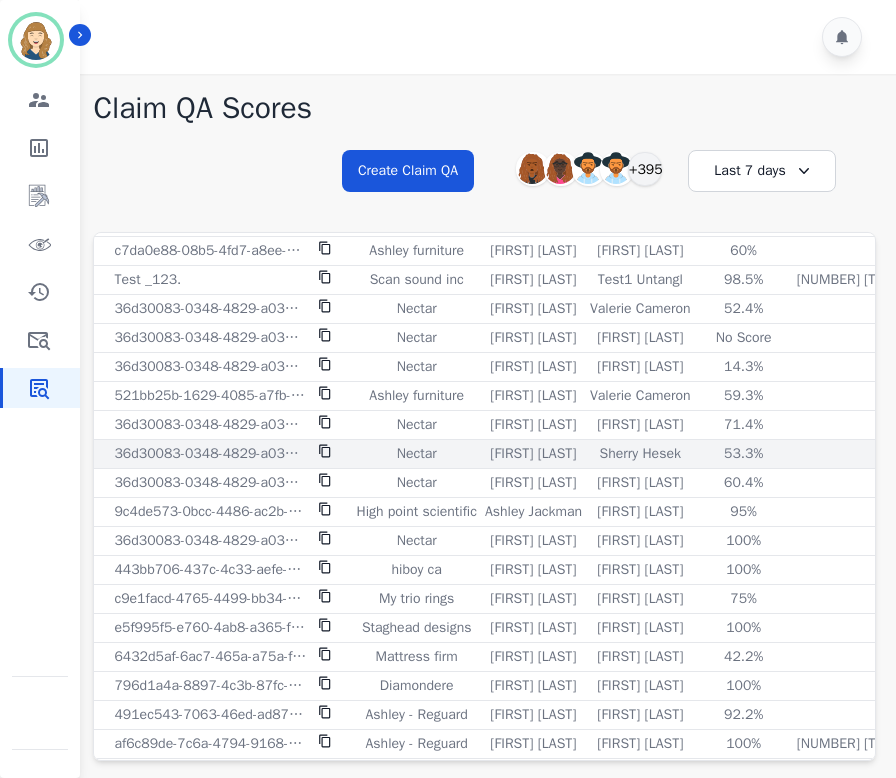 scroll, scrollTop: 70, scrollLeft: 0, axis: vertical 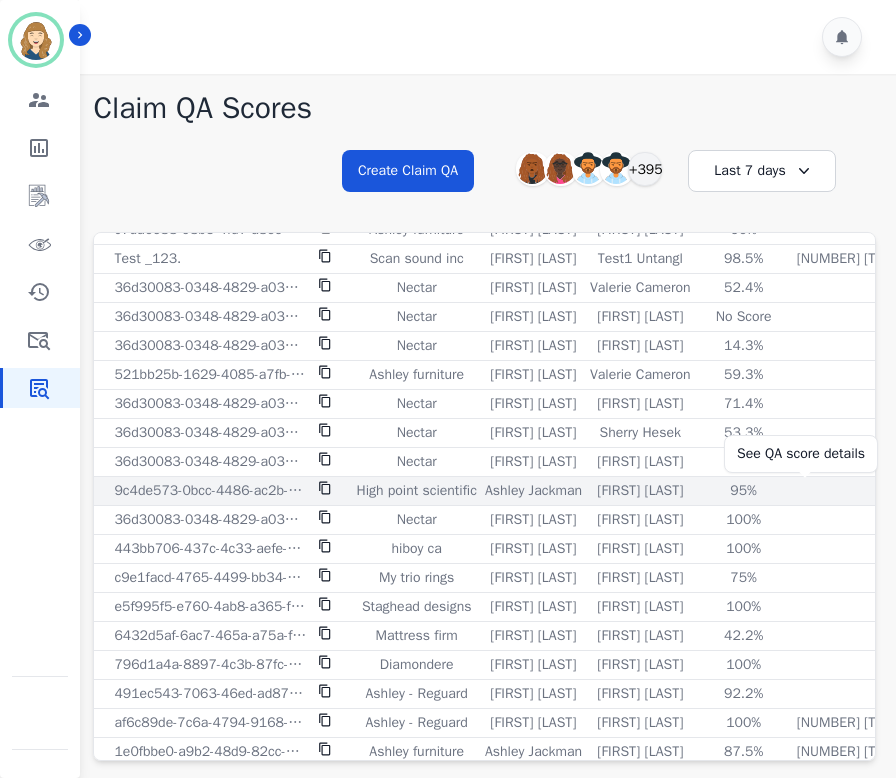 click on "95%" at bounding box center (744, 491) 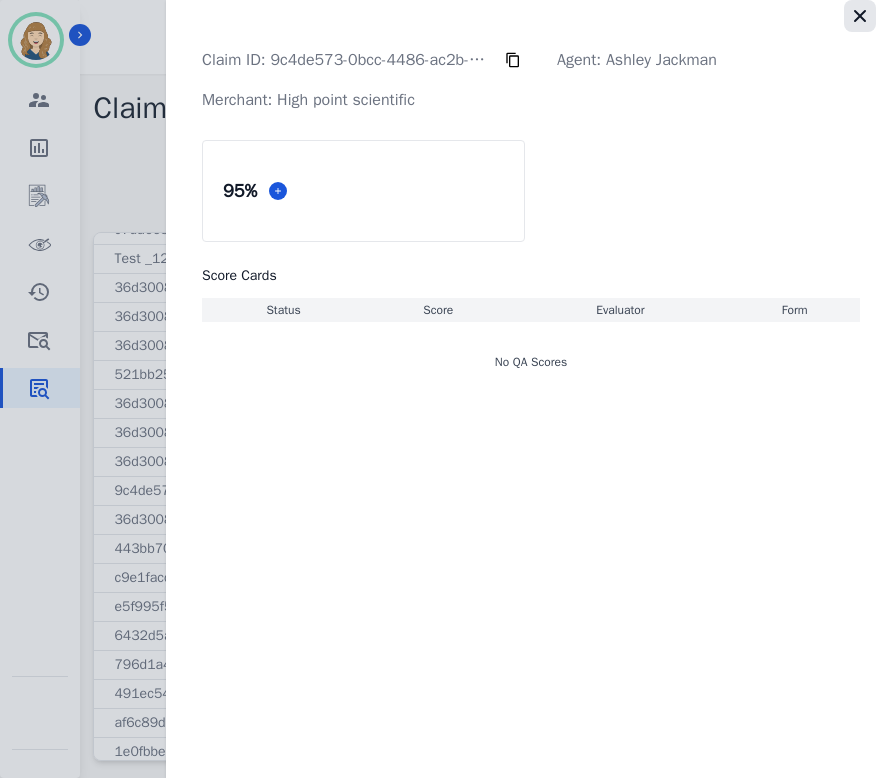 click 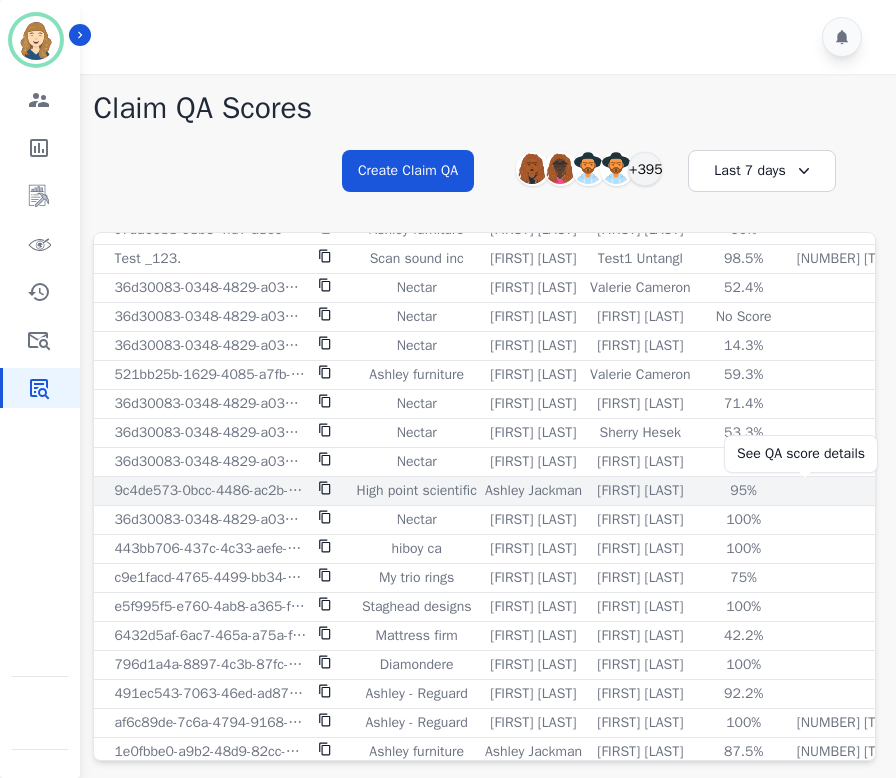 click on "95%" at bounding box center (744, 491) 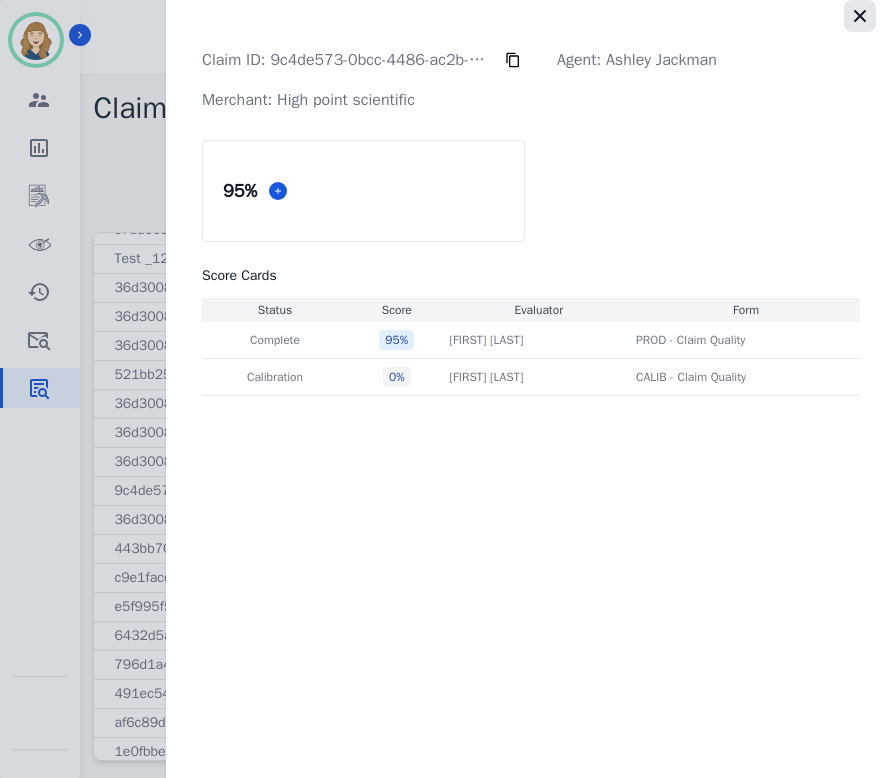 click 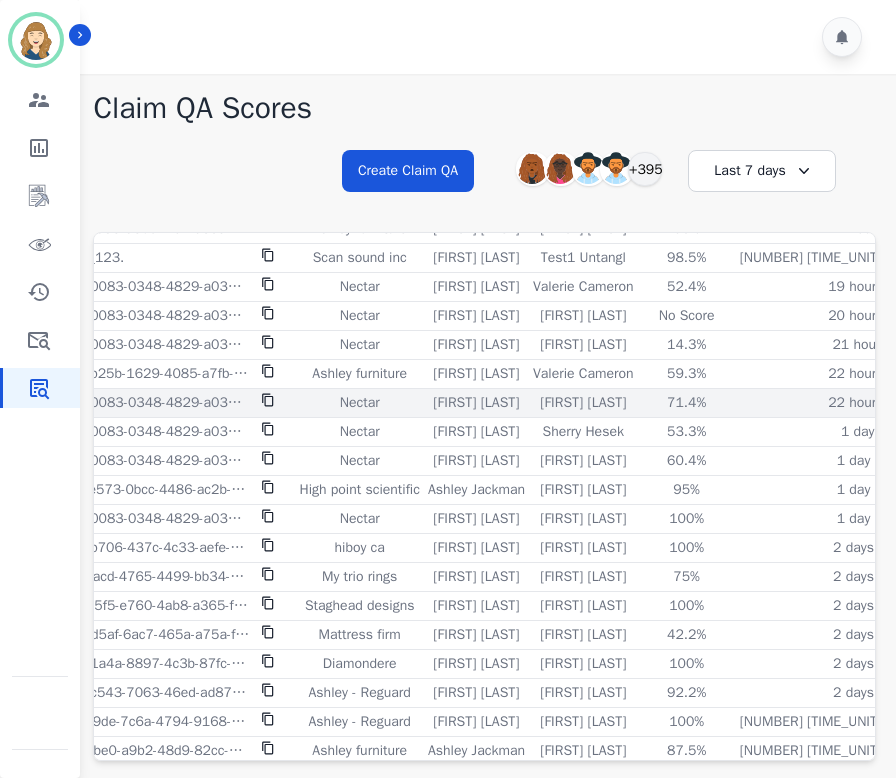 scroll, scrollTop: 77, scrollLeft: 57, axis: both 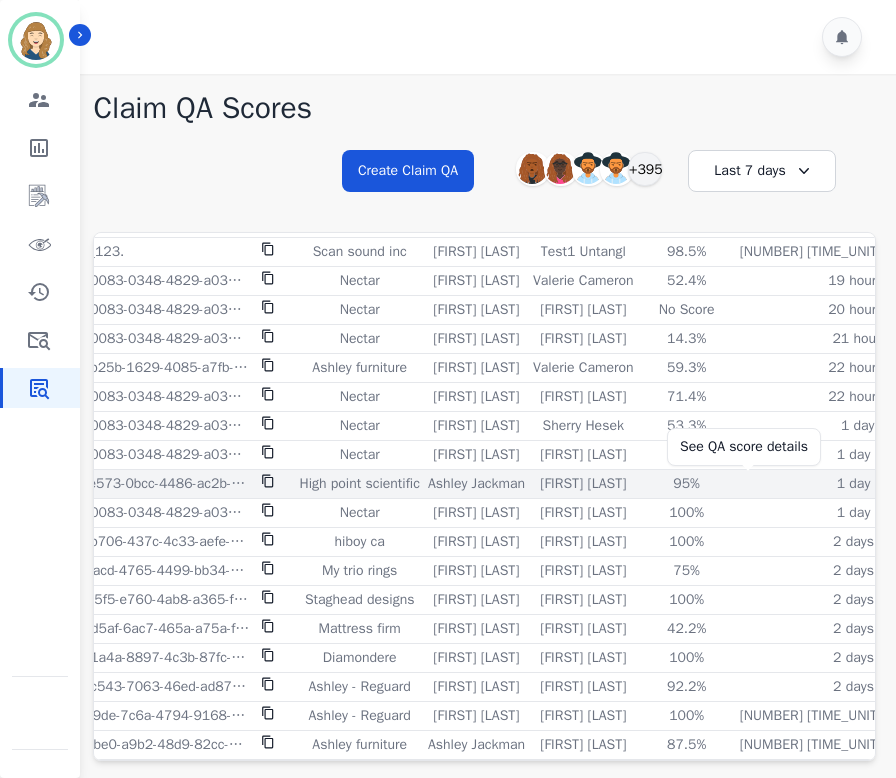 click on "95%" at bounding box center (687, 484) 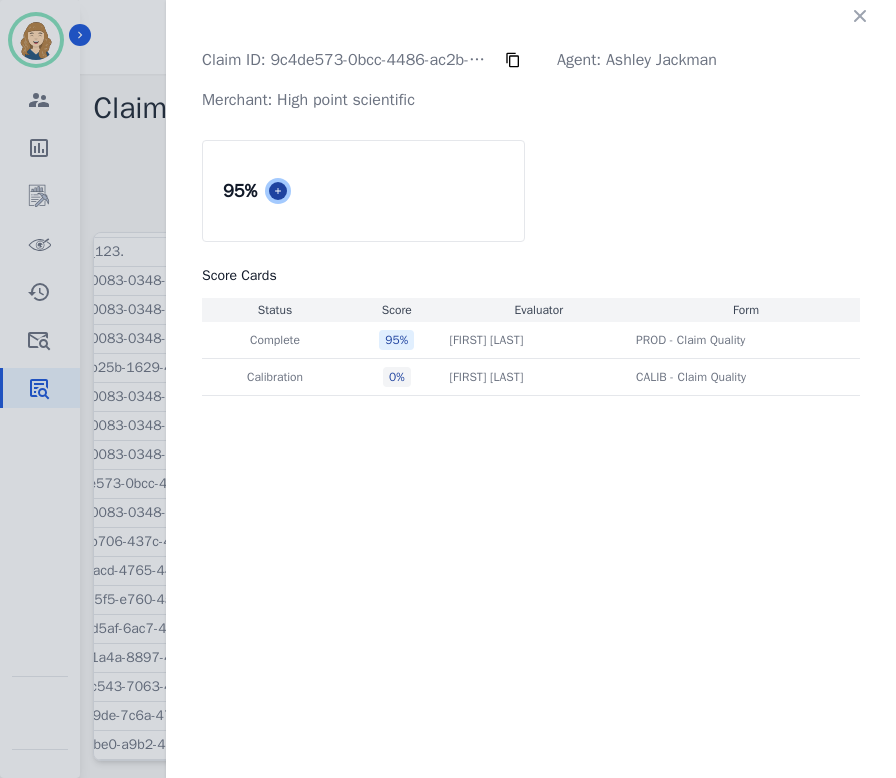 click 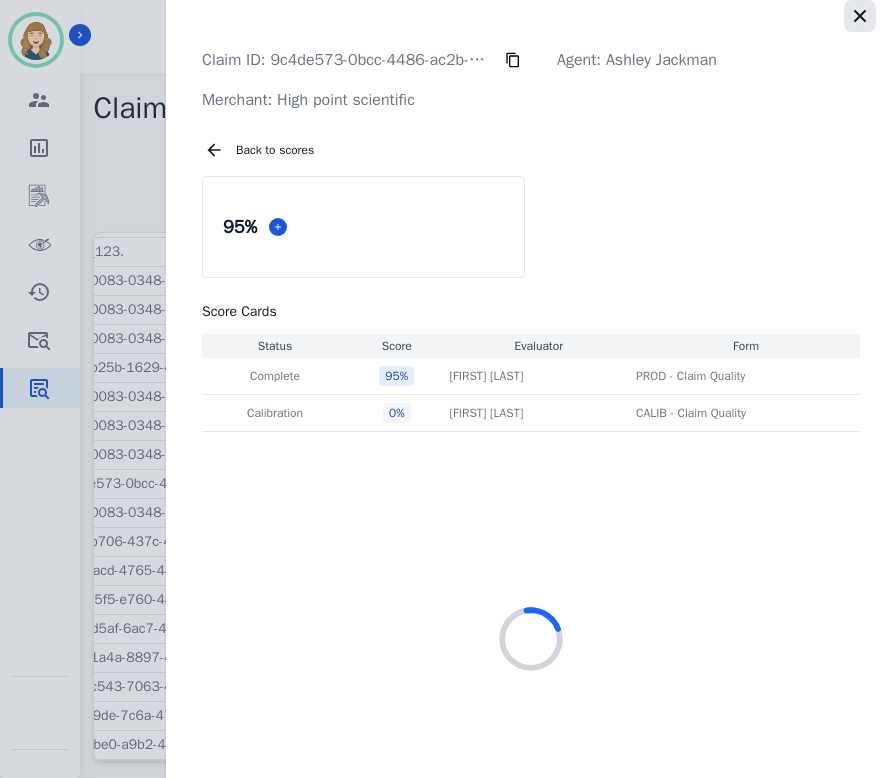 click 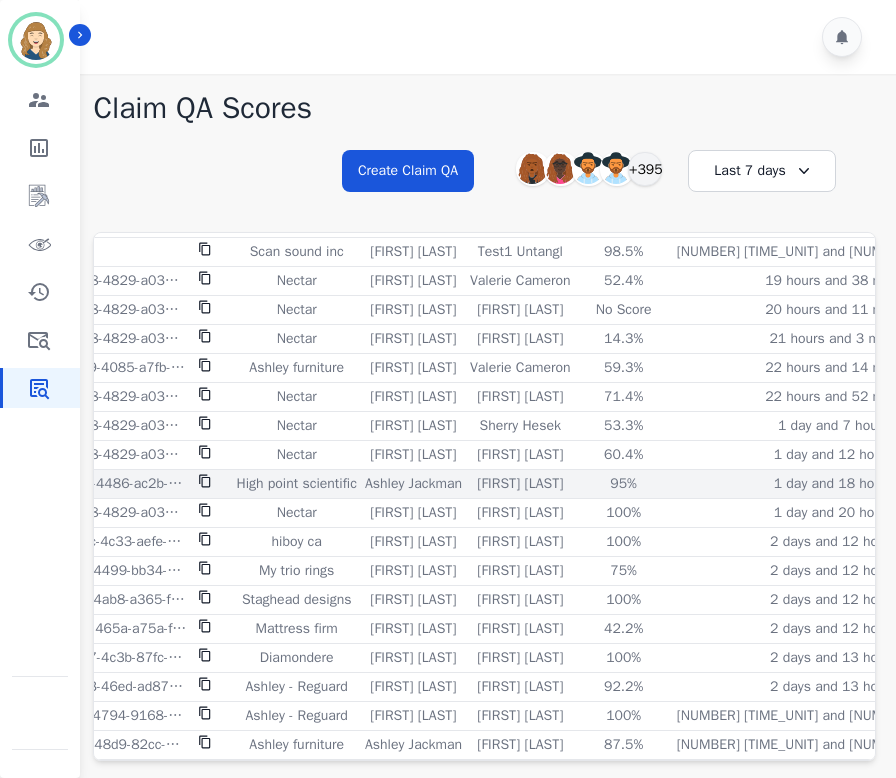 scroll, scrollTop: 77, scrollLeft: 0, axis: vertical 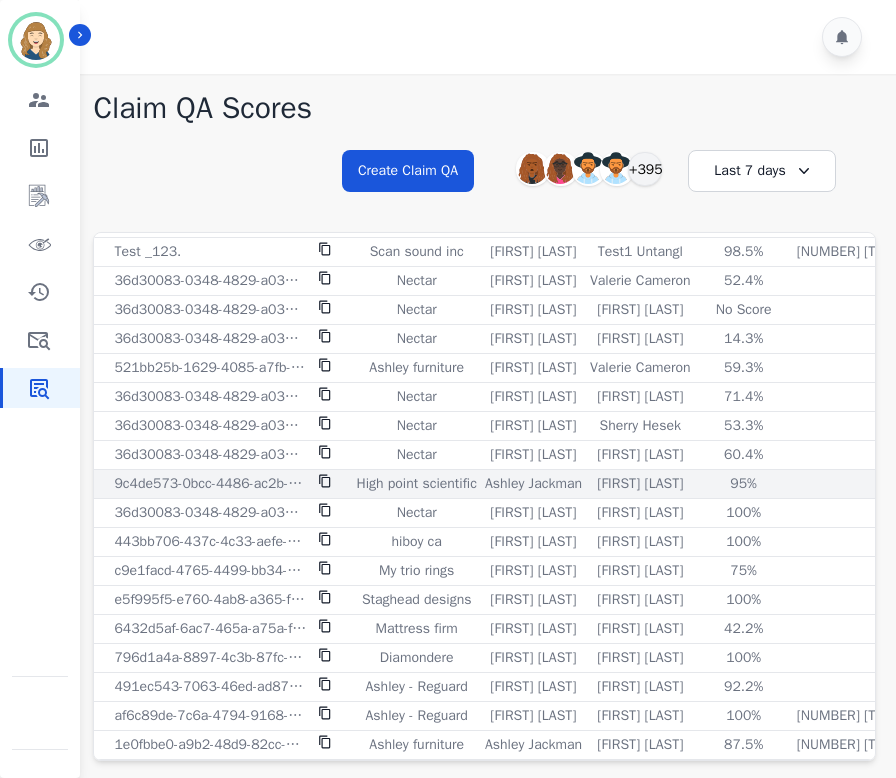 click 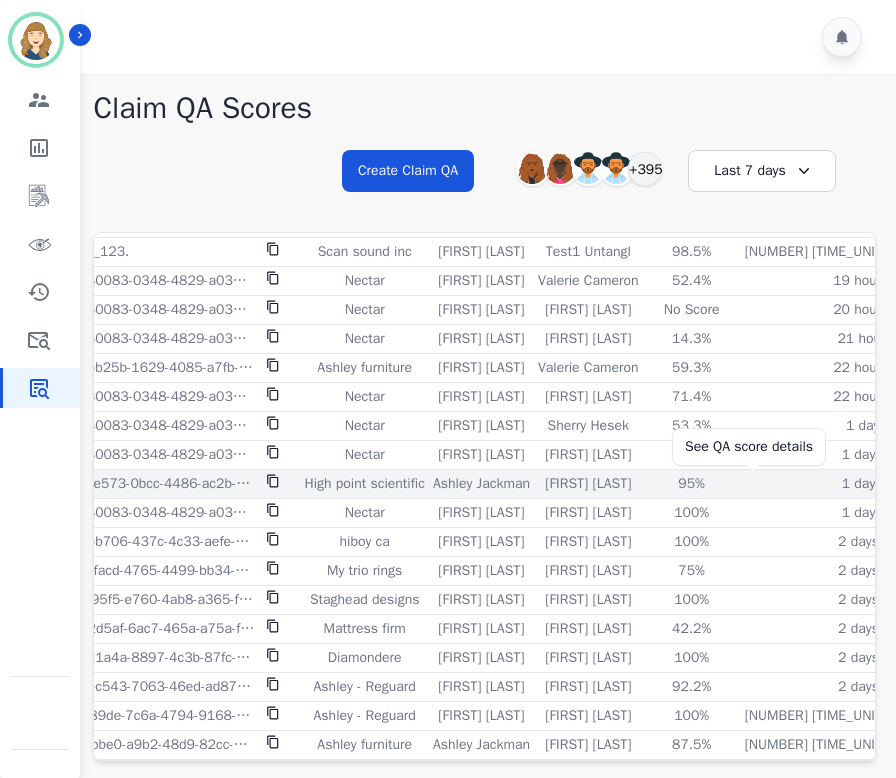 click on "95%" at bounding box center [692, 484] 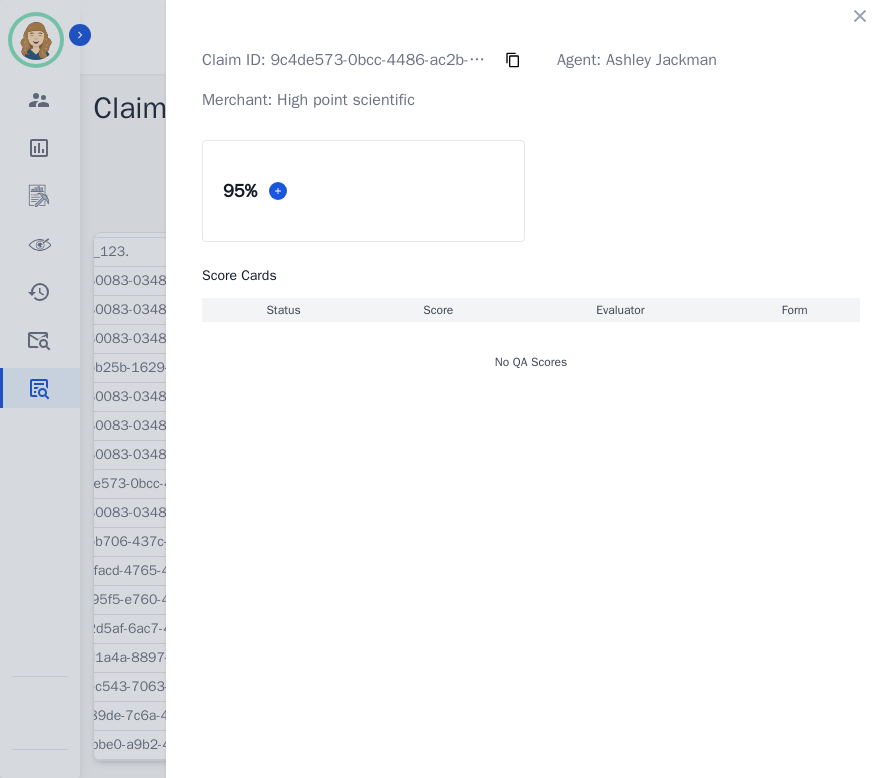 click on "No QA Scores" at bounding box center [531, 362] 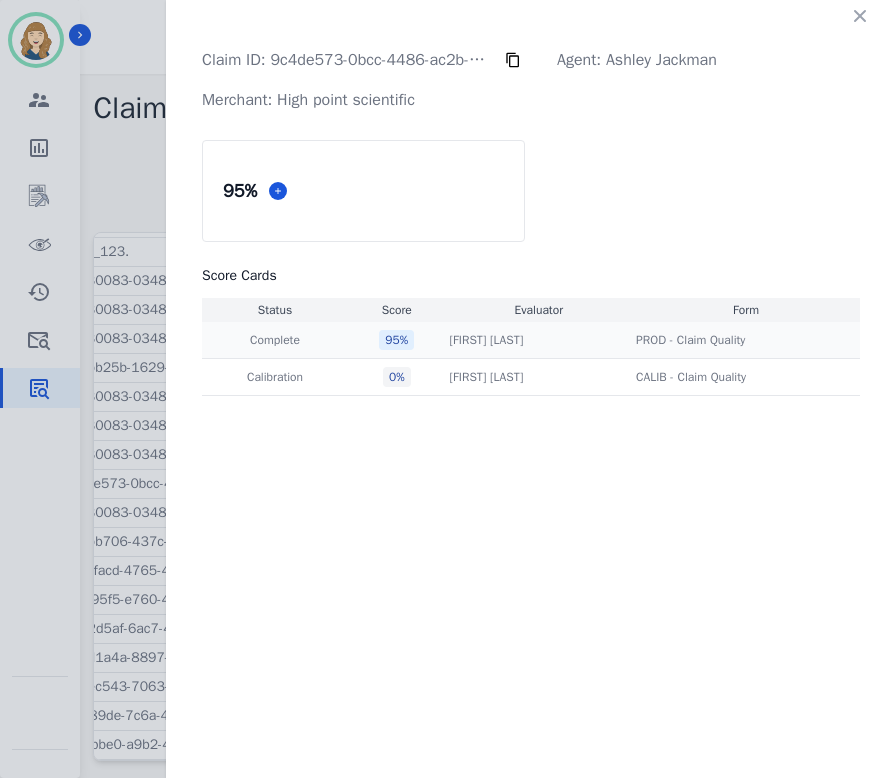 click on "[FIRST] [LAST]   [FIRST] [LAST]" at bounding box center (538, 340) 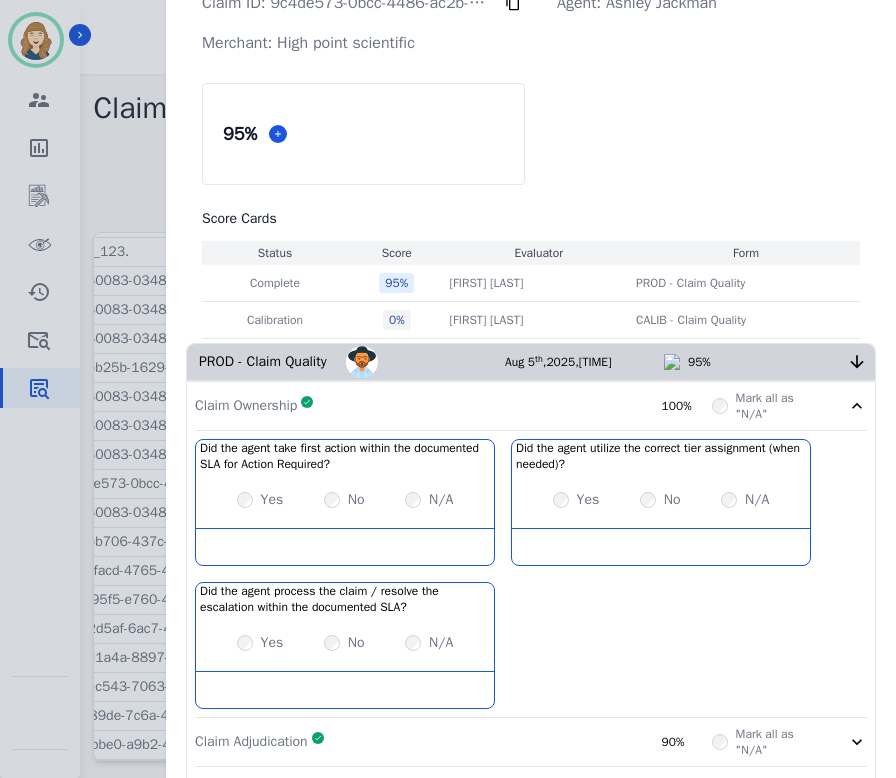 scroll, scrollTop: 59, scrollLeft: 0, axis: vertical 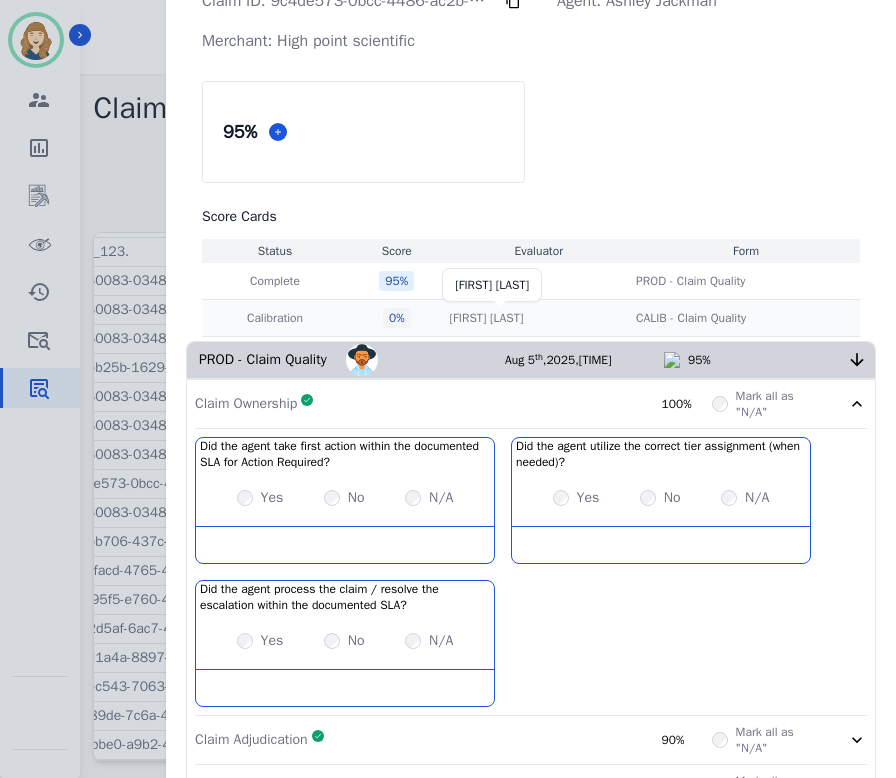 click on "[FIRST] [LAST]" at bounding box center (486, 318) 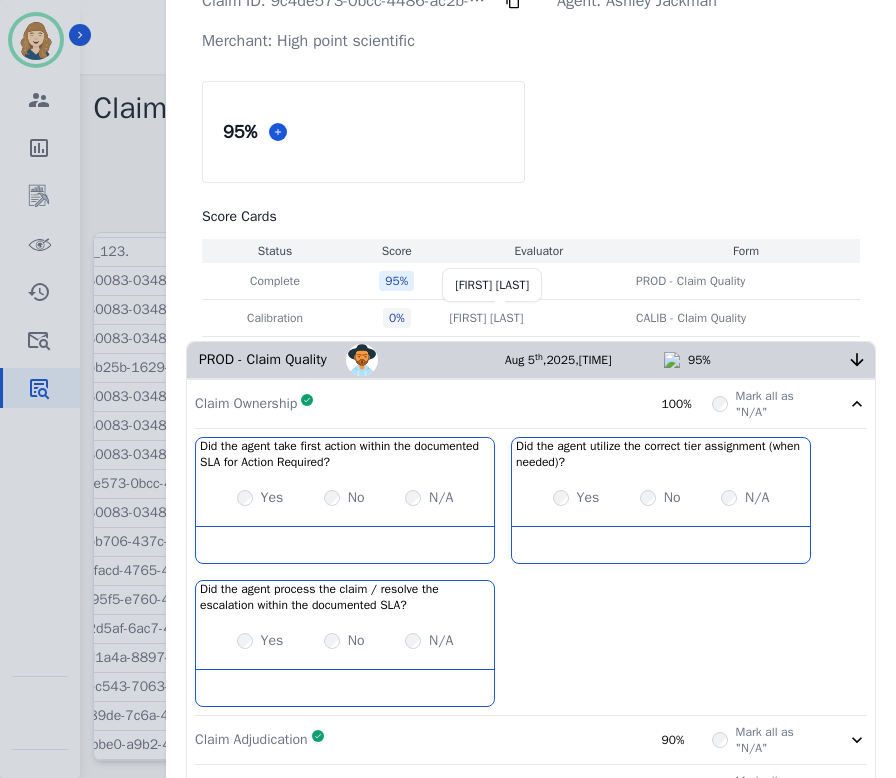 scroll, scrollTop: 0, scrollLeft: 0, axis: both 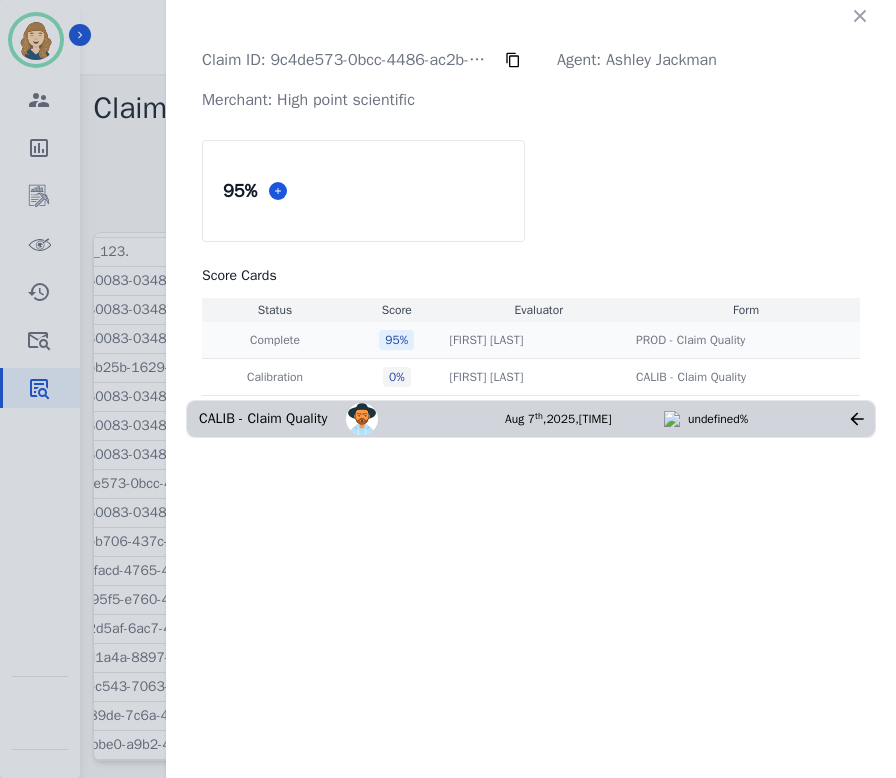 click on "95 %" at bounding box center [396, 340] 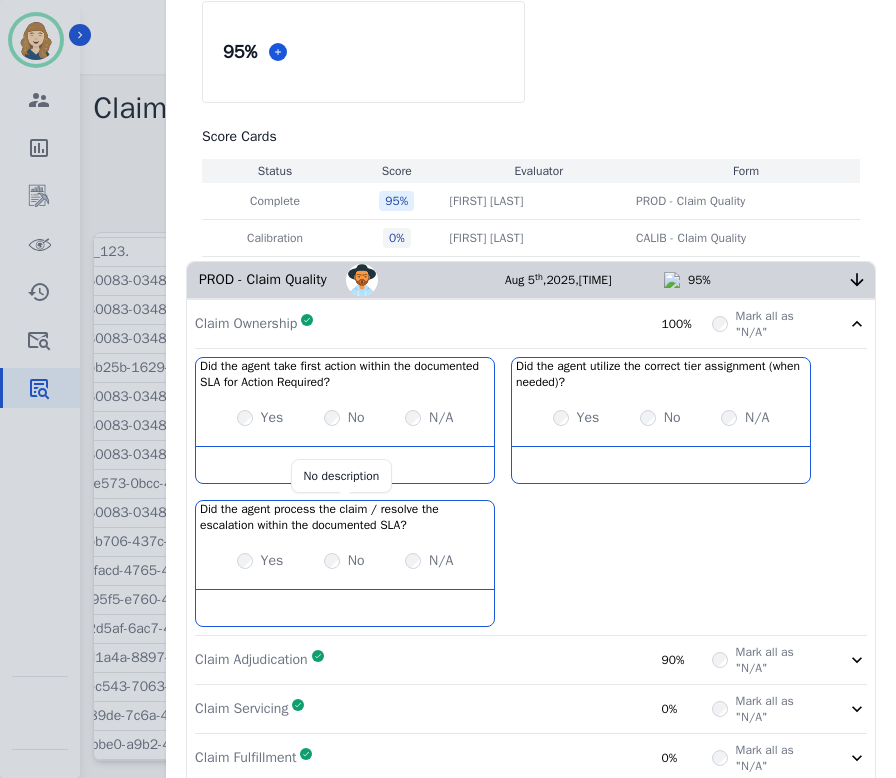 scroll, scrollTop: 29, scrollLeft: 0, axis: vertical 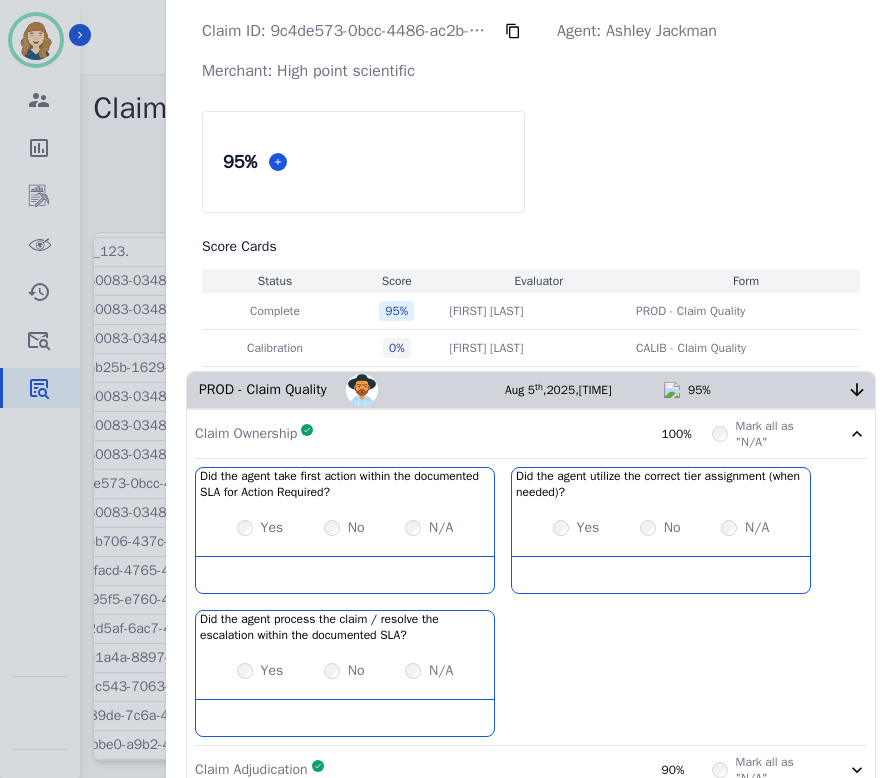 click on "[FIRST] [LAST]" at bounding box center (425, 390) 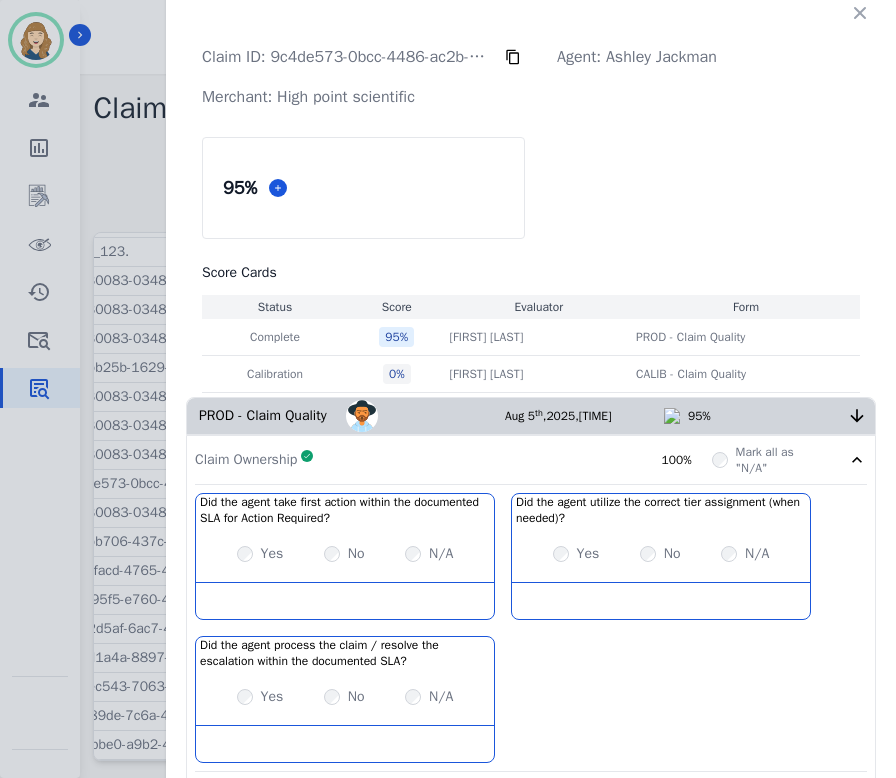 scroll, scrollTop: 0, scrollLeft: 0, axis: both 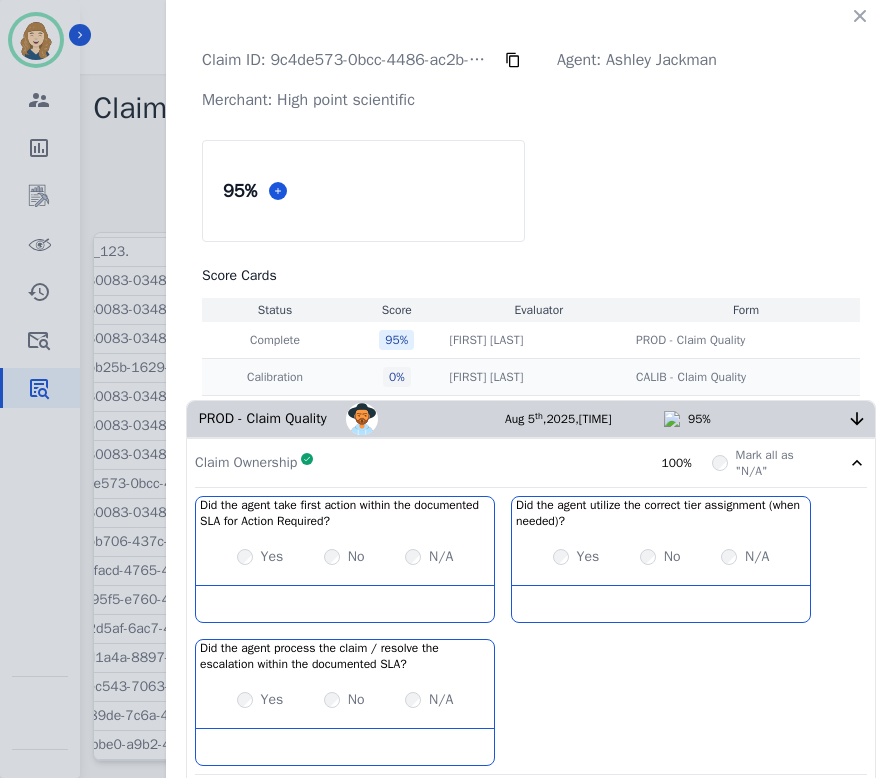 click on "CALIB - Claim Quality   CALIB - Claim Quality" at bounding box center (746, 377) 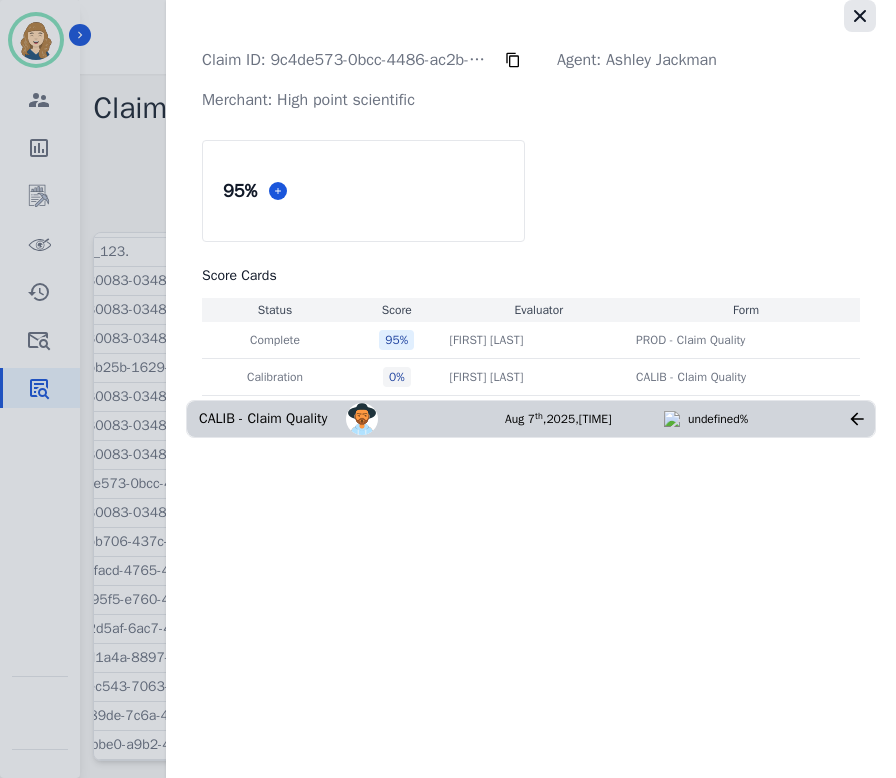 click 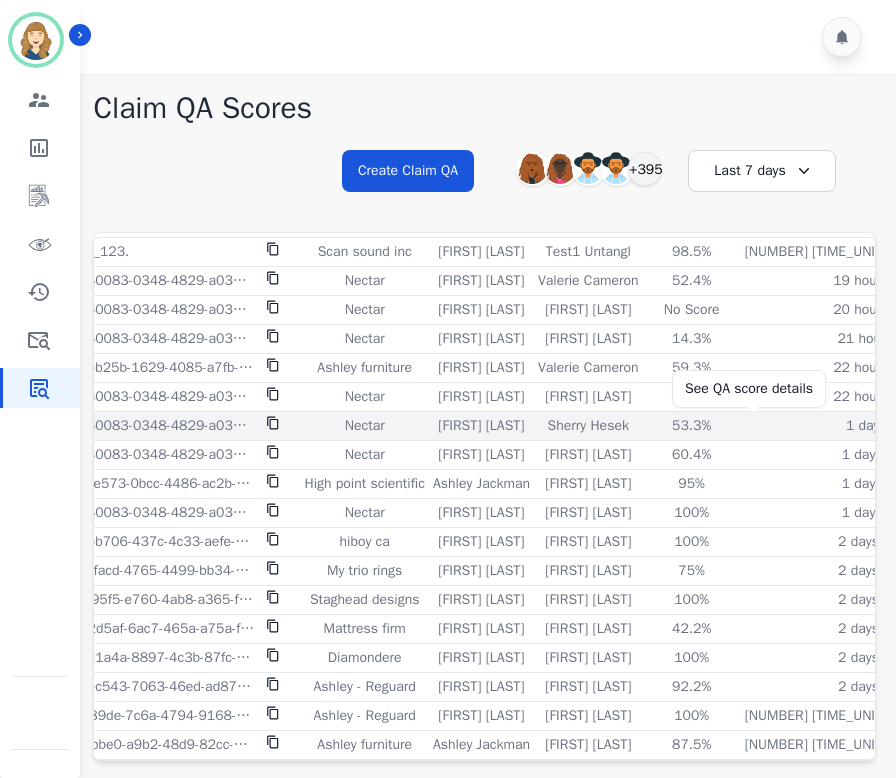 click on "53.3%" at bounding box center [692, 426] 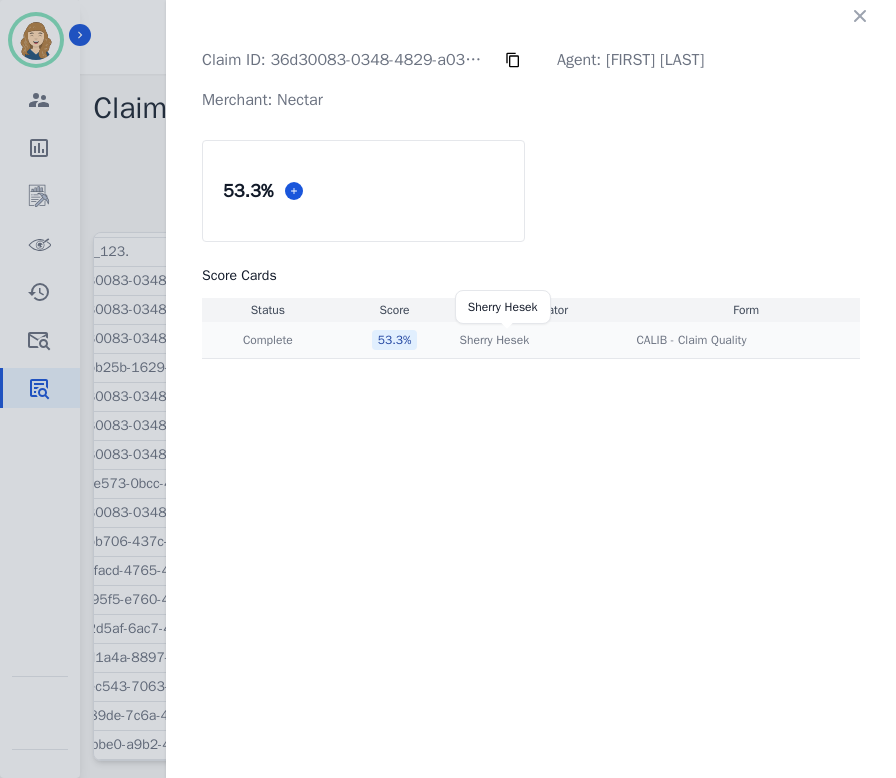 click on "Sherry Hesek" at bounding box center (495, 340) 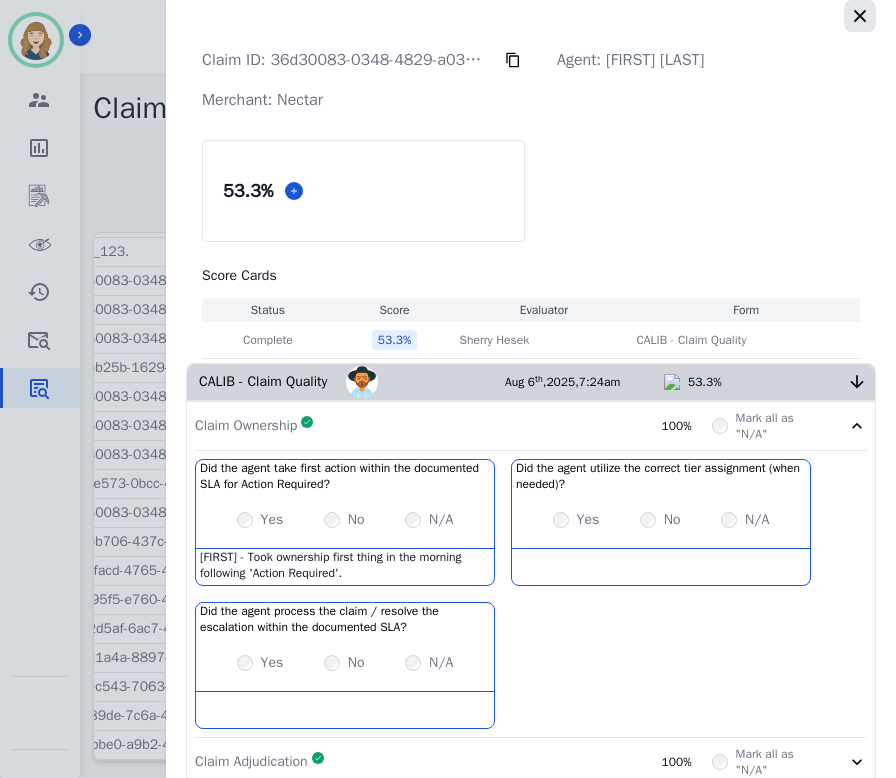 click 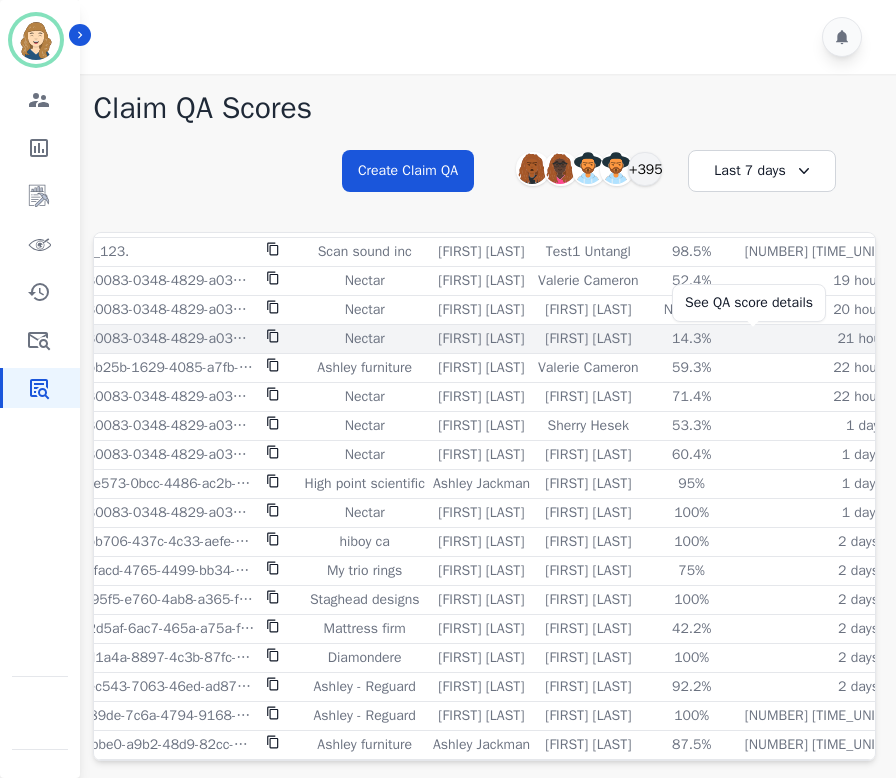 scroll, scrollTop: 66, scrollLeft: 52, axis: both 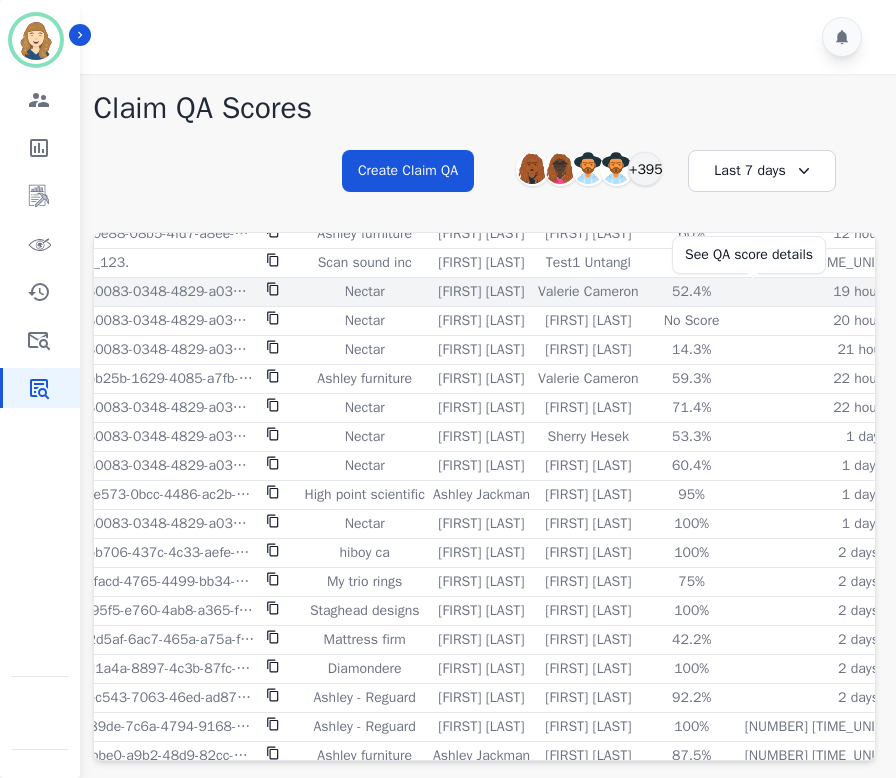 click on "52.4%" at bounding box center (692, 292) 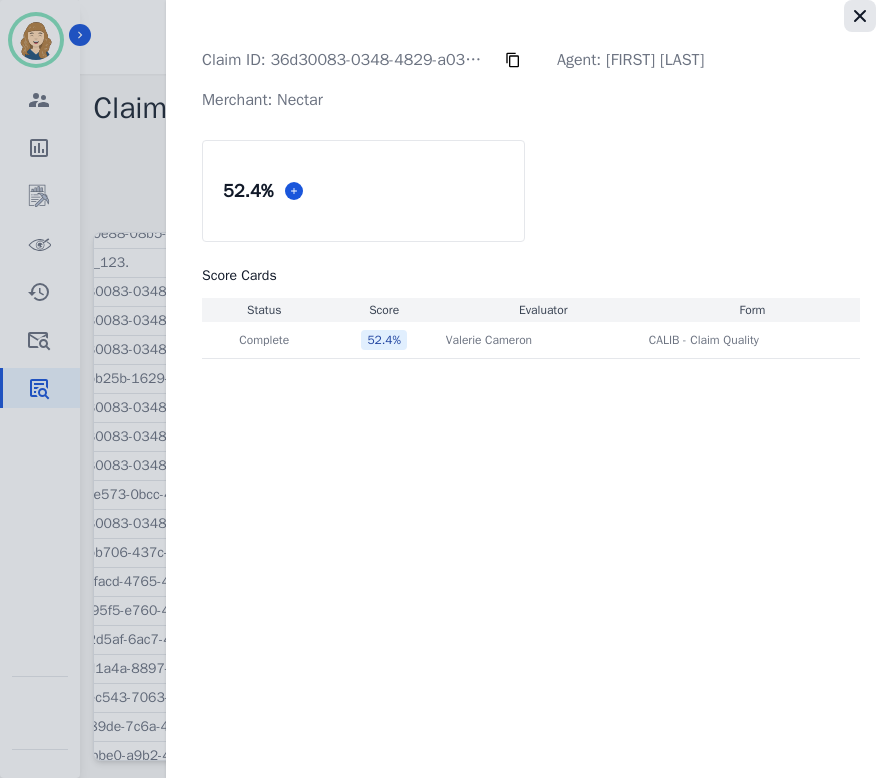 click 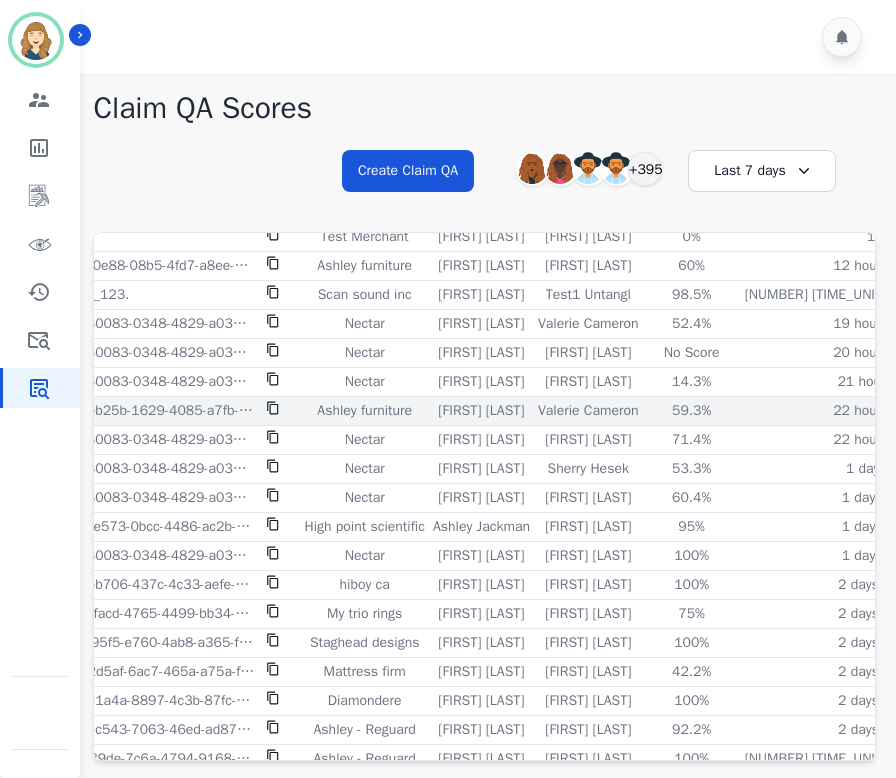 scroll, scrollTop: 0, scrollLeft: 52, axis: horizontal 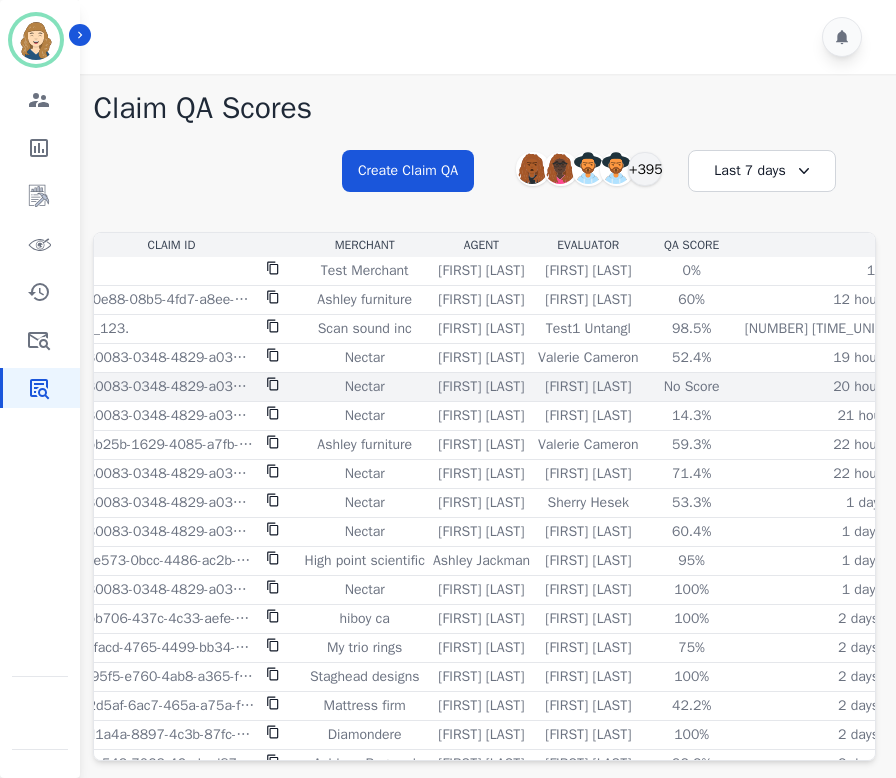 click on "No Score" at bounding box center (692, 387) 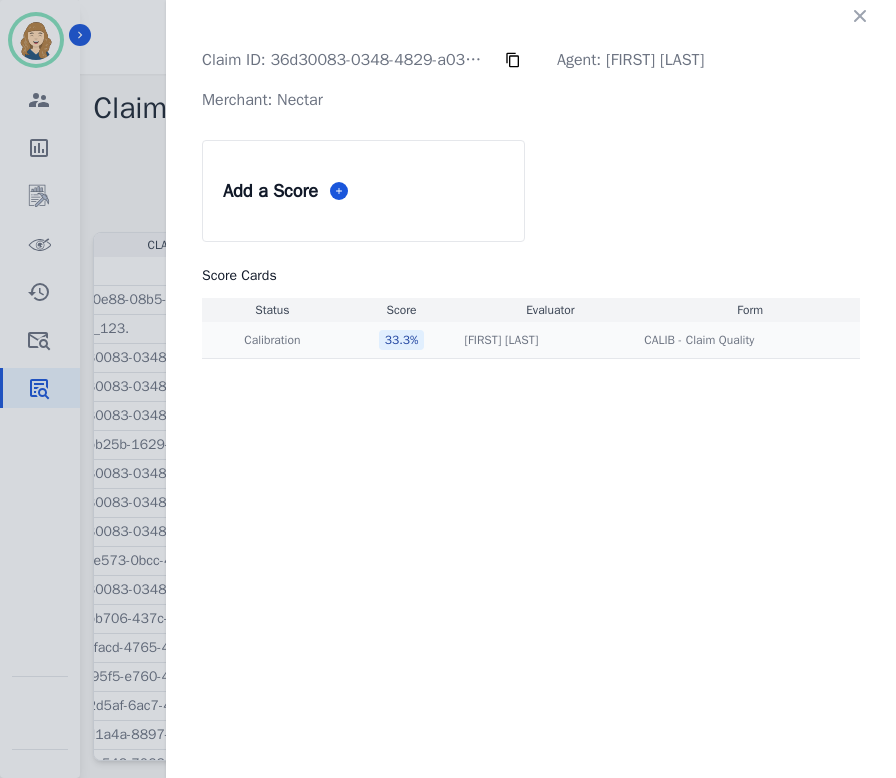 click on "33.3 %" at bounding box center (402, 340) 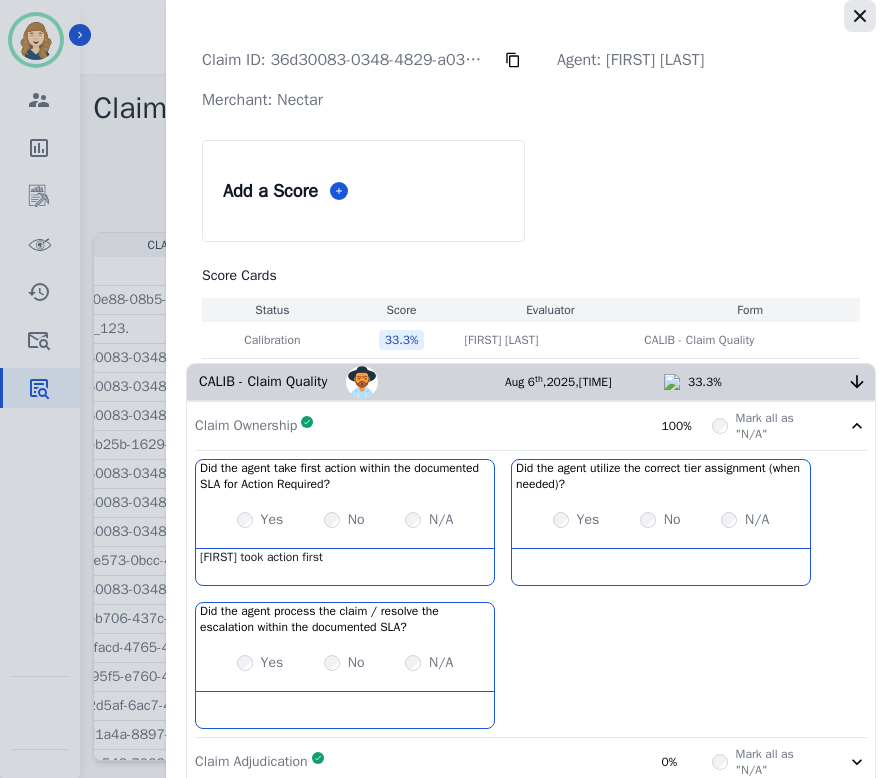 click 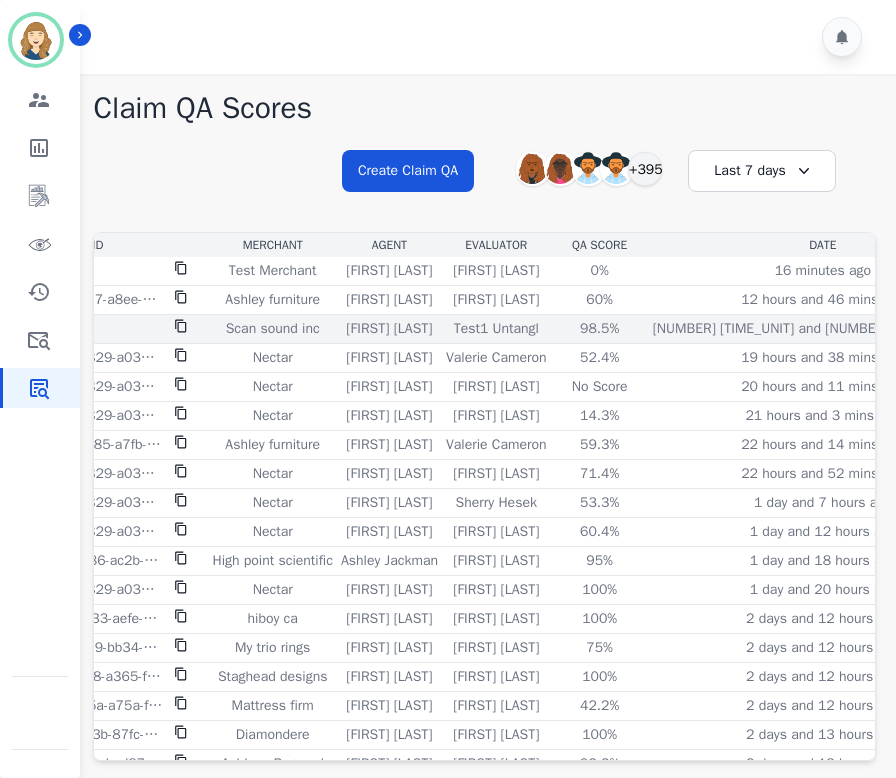 scroll, scrollTop: 0, scrollLeft: 165, axis: horizontal 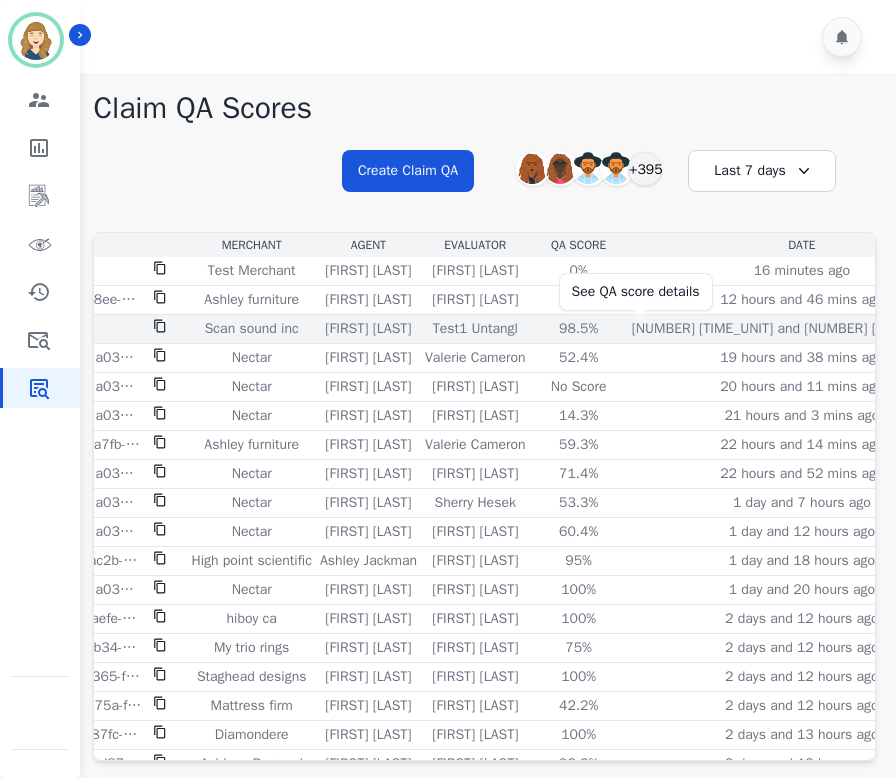 click on "98.5%" at bounding box center (579, 329) 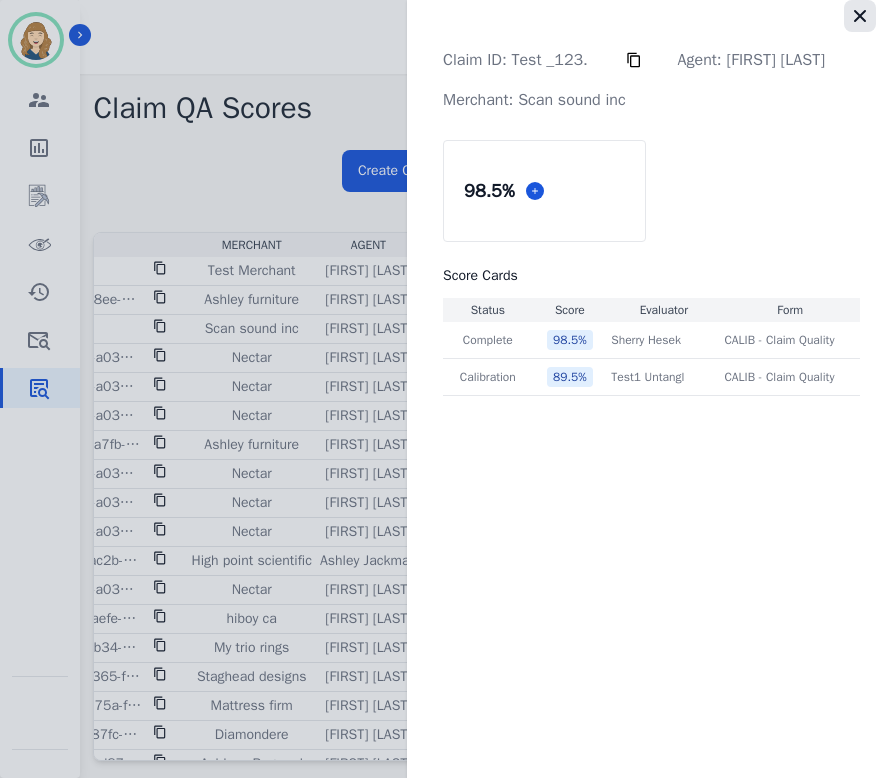 click 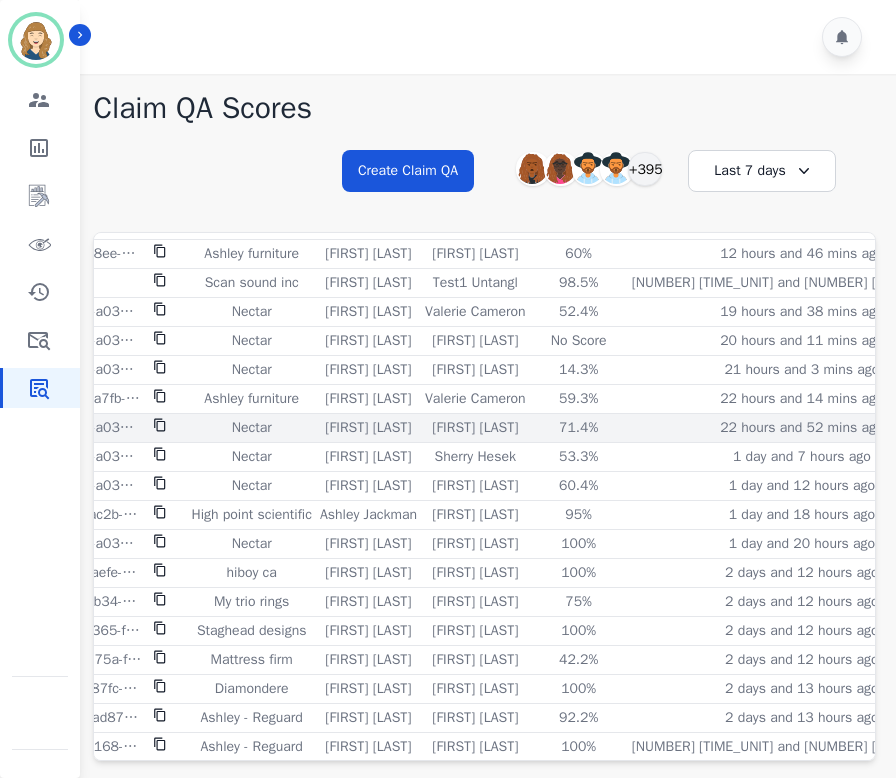 scroll, scrollTop: 52, scrollLeft: 165, axis: both 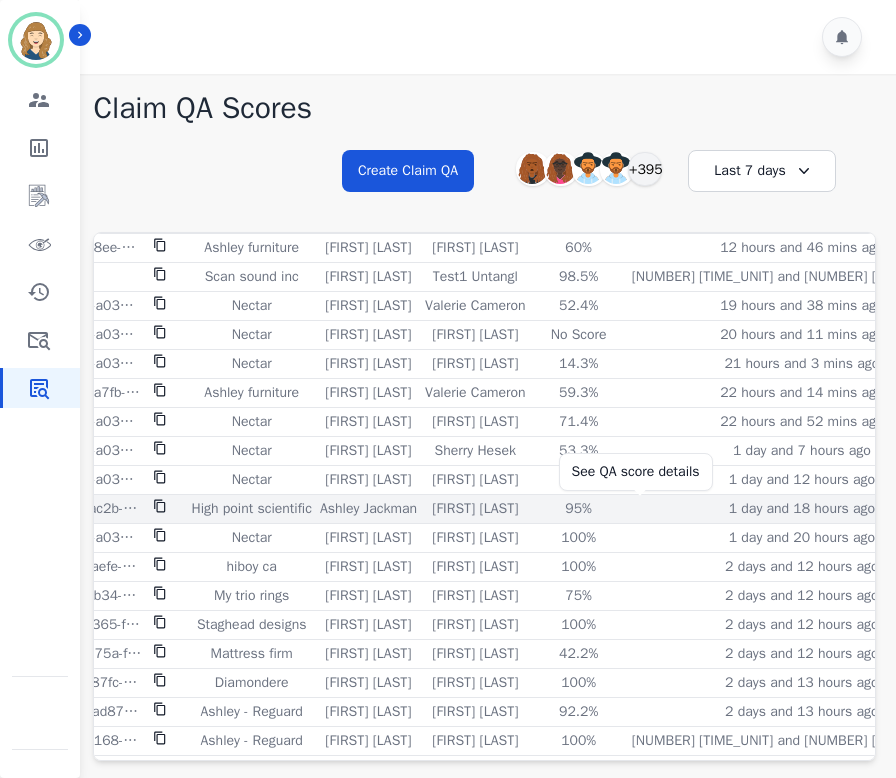 click on "95%" at bounding box center (579, 509) 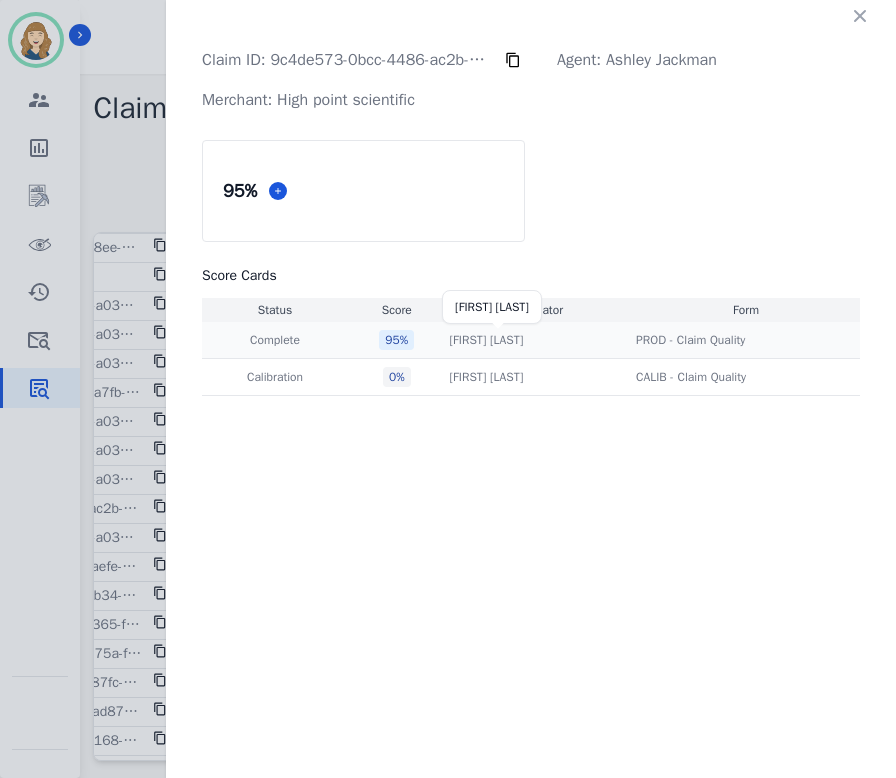 click on "[FIRST] [LAST]" at bounding box center (486, 340) 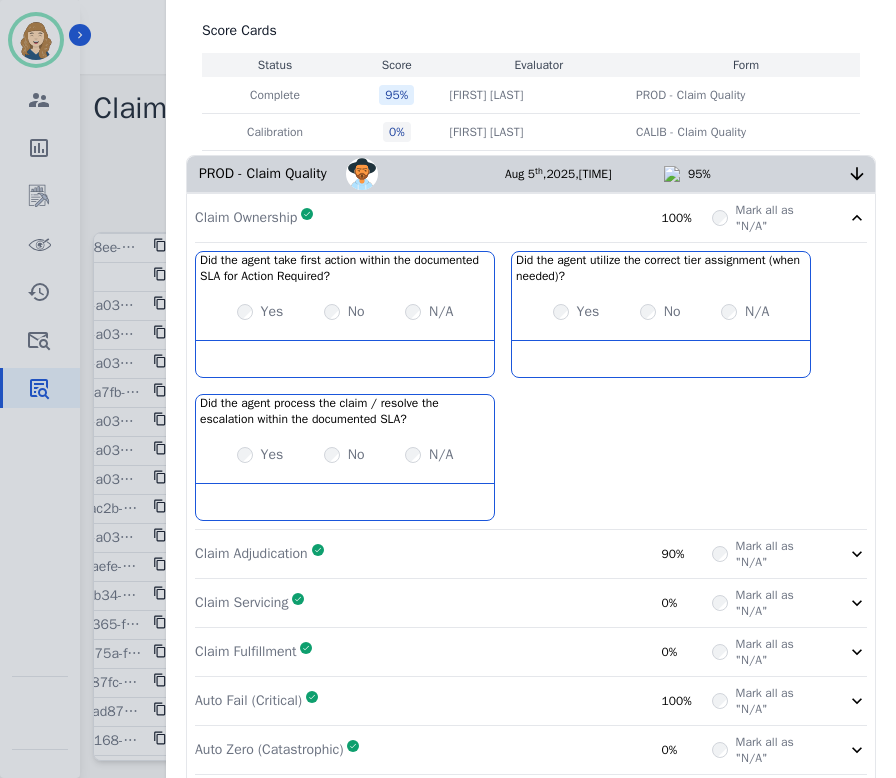 scroll, scrollTop: 0, scrollLeft: 0, axis: both 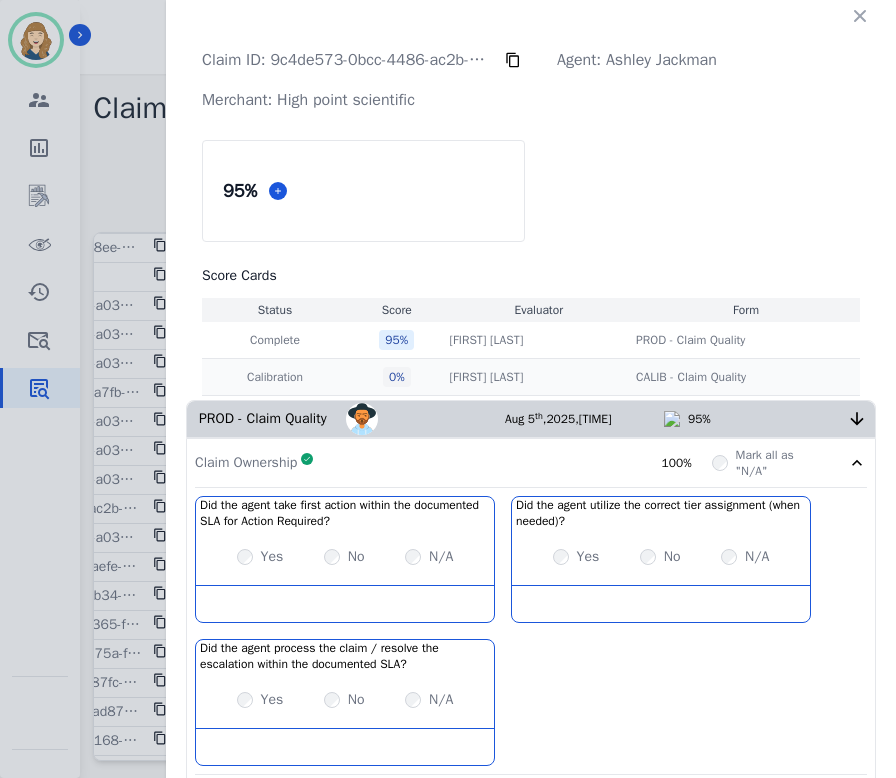 click on "0 %" at bounding box center [396, 377] 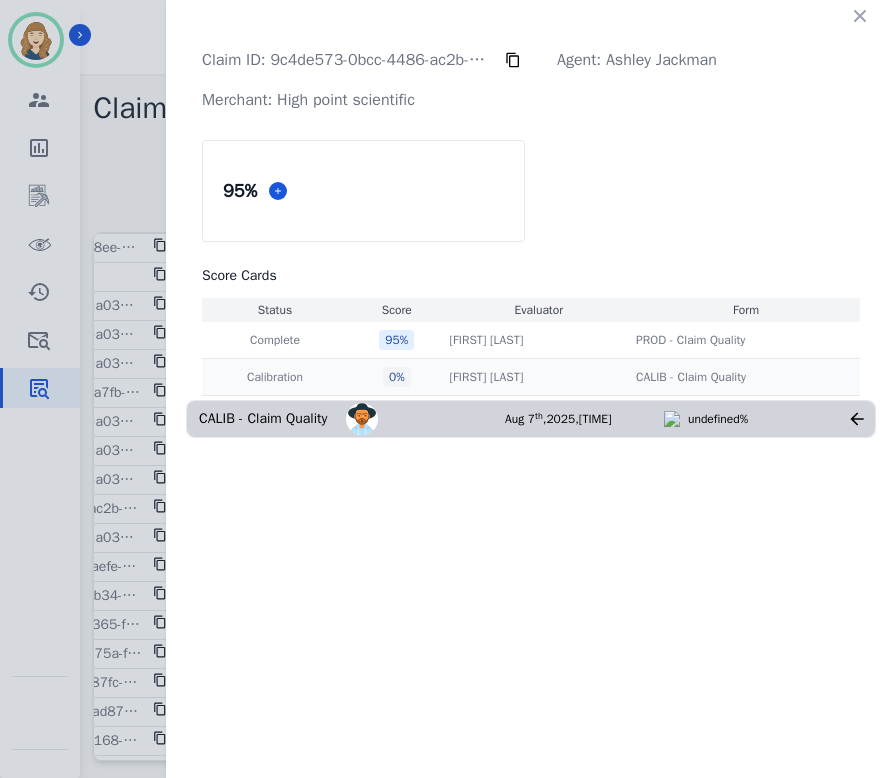 click on "0 %" at bounding box center [396, 377] 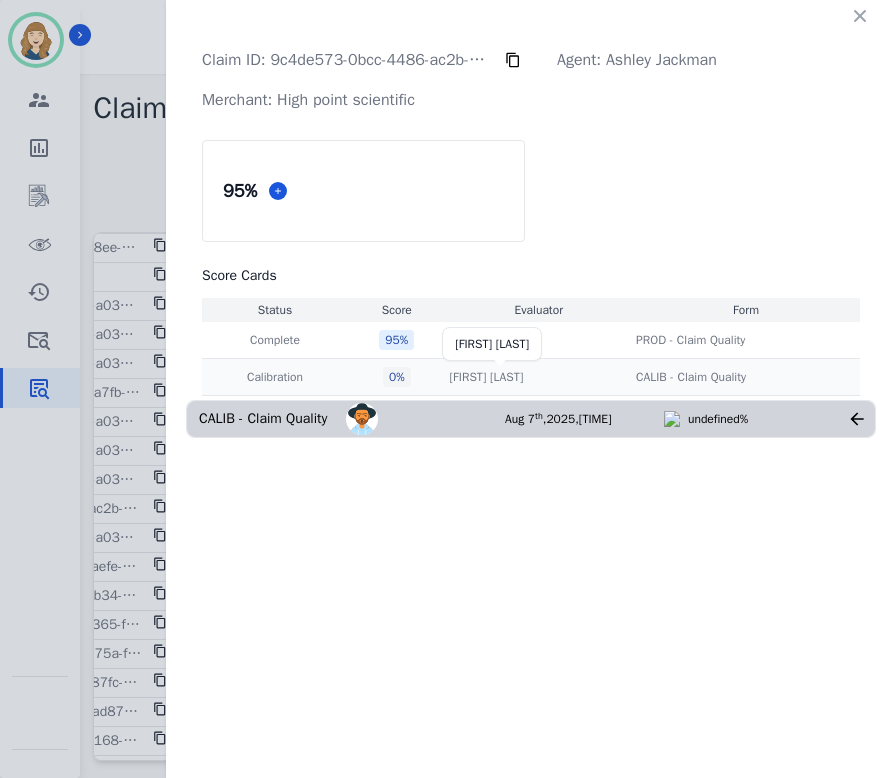click on "[FIRST] [LAST]" at bounding box center (486, 377) 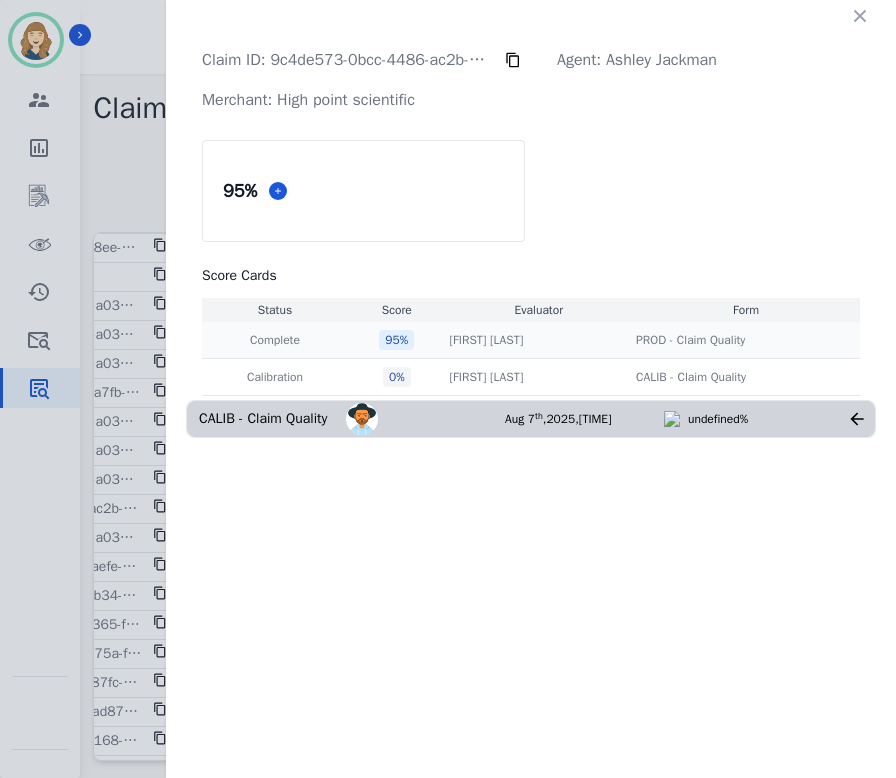 click on "95 %" at bounding box center [396, 340] 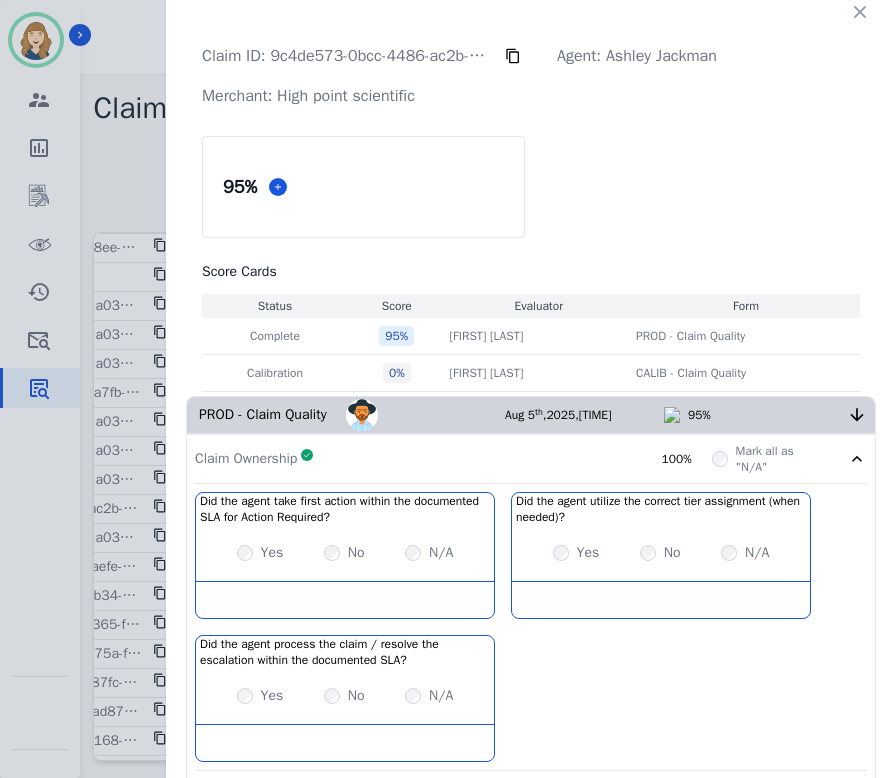 scroll, scrollTop: 3, scrollLeft: 0, axis: vertical 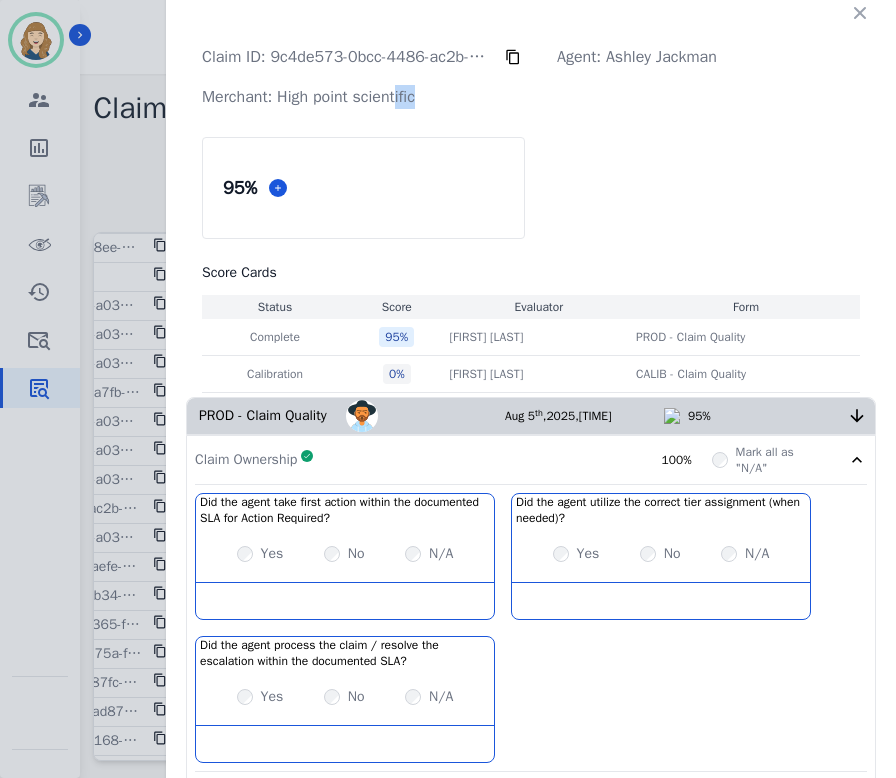 drag, startPoint x: 420, startPoint y: 95, endPoint x: 400, endPoint y: 95, distance: 20 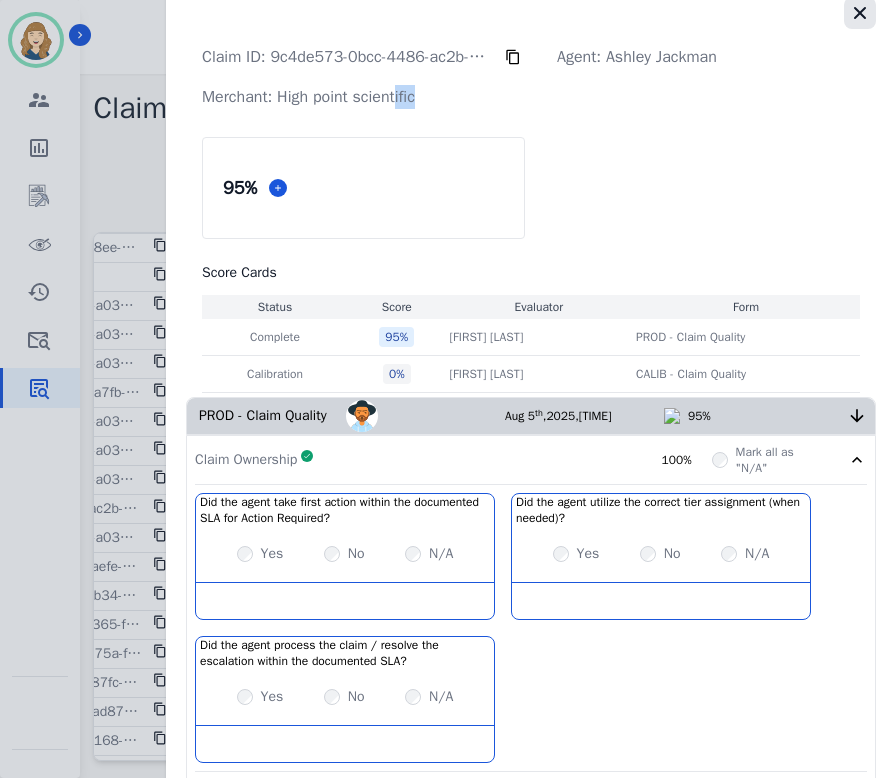 click at bounding box center [860, 13] 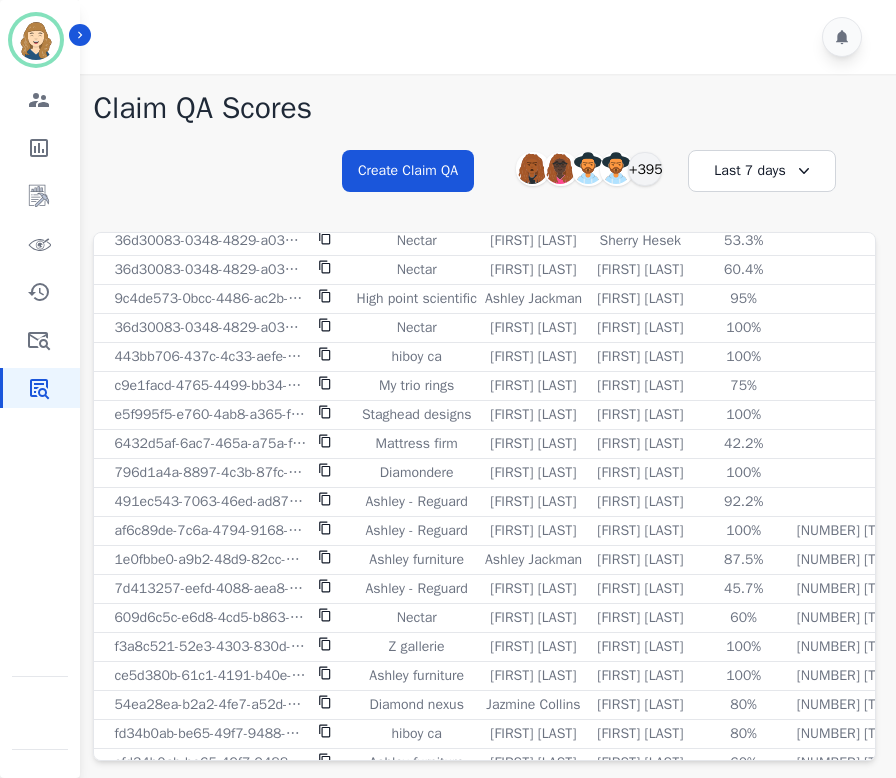 scroll, scrollTop: 286, scrollLeft: 0, axis: vertical 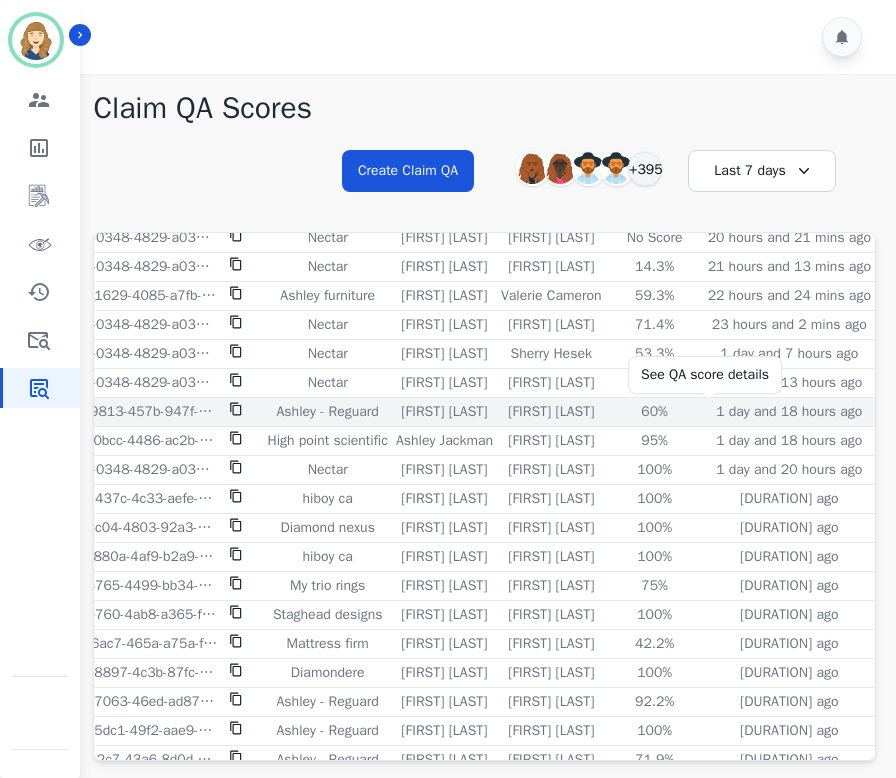 click on "60%" at bounding box center (655, 412) 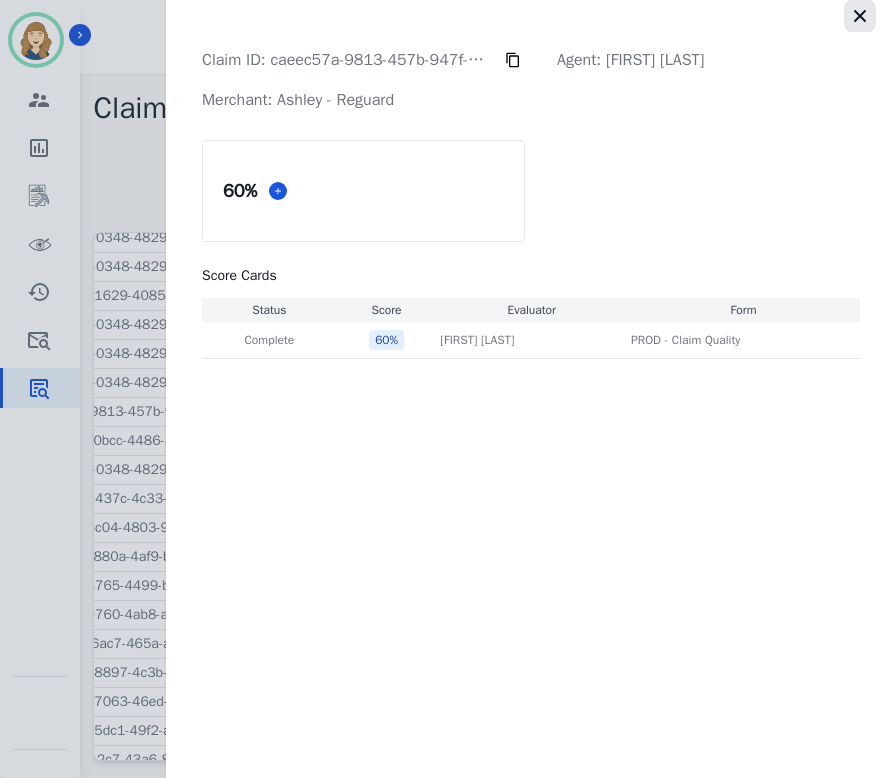 click 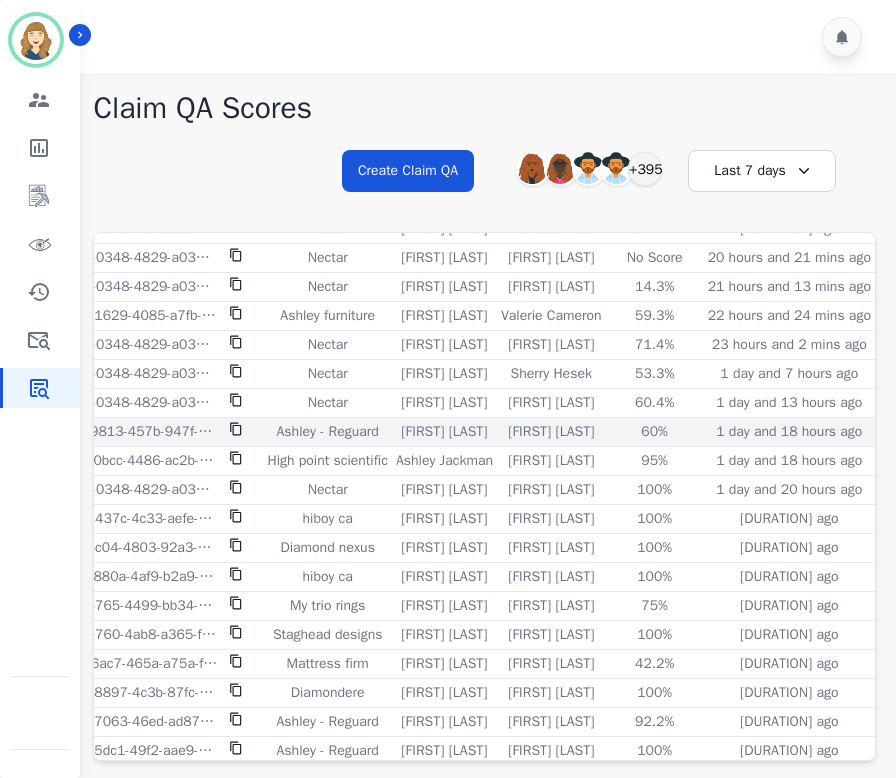 scroll, scrollTop: 127, scrollLeft: 166, axis: both 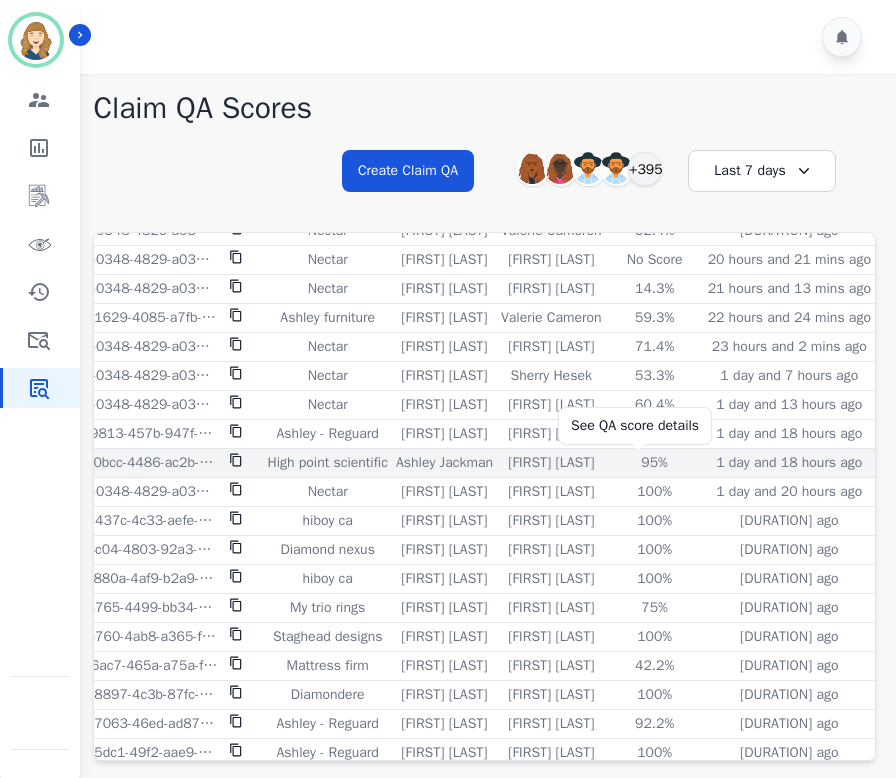 click on "95%" at bounding box center (655, 463) 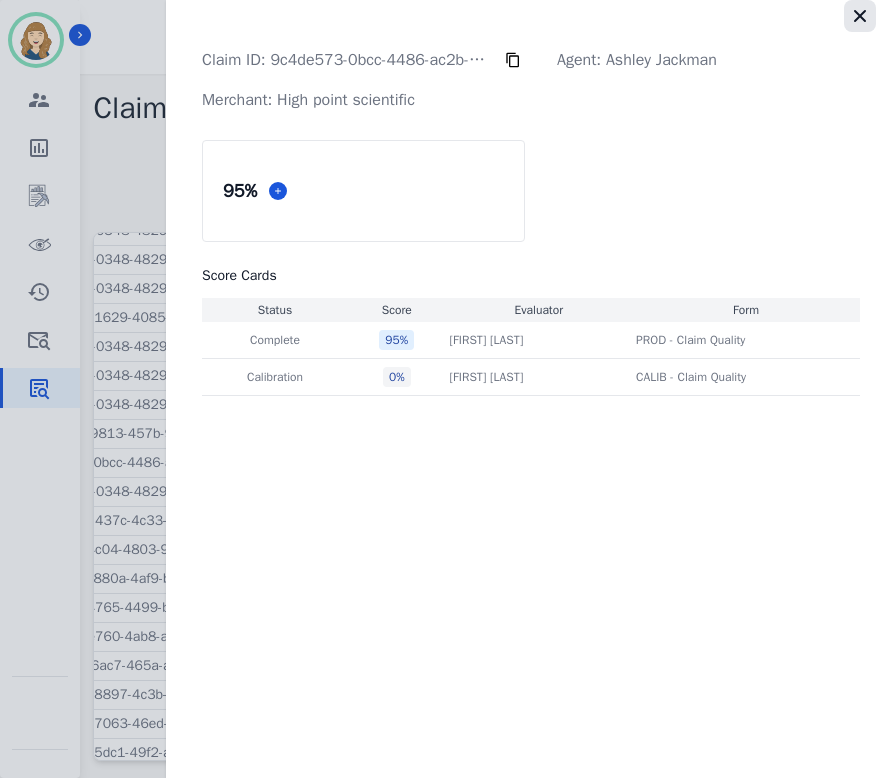 click 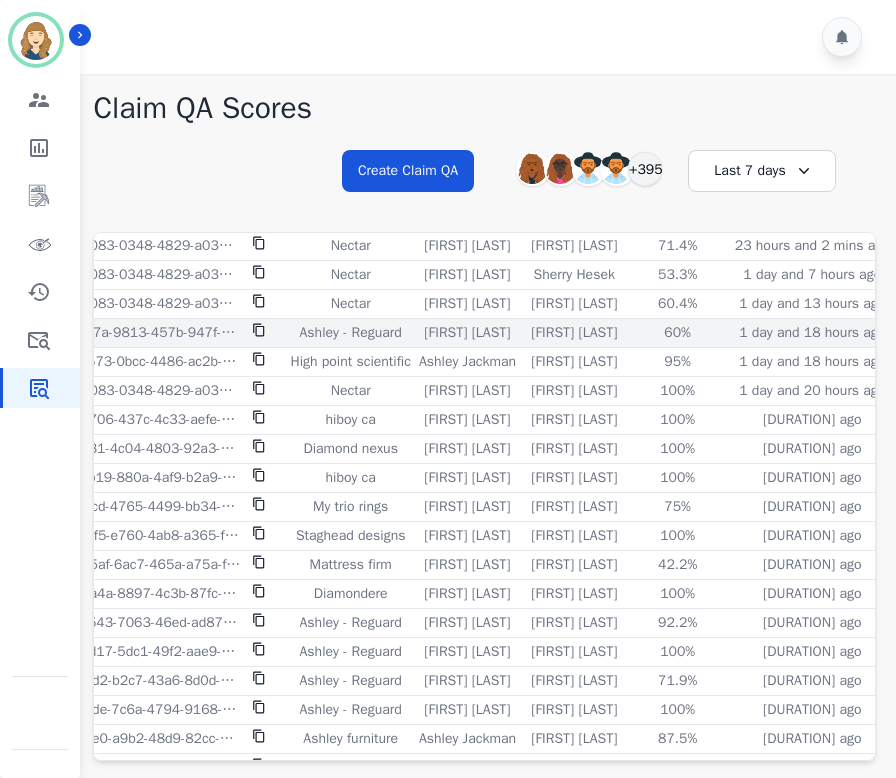 scroll, scrollTop: 228, scrollLeft: 0, axis: vertical 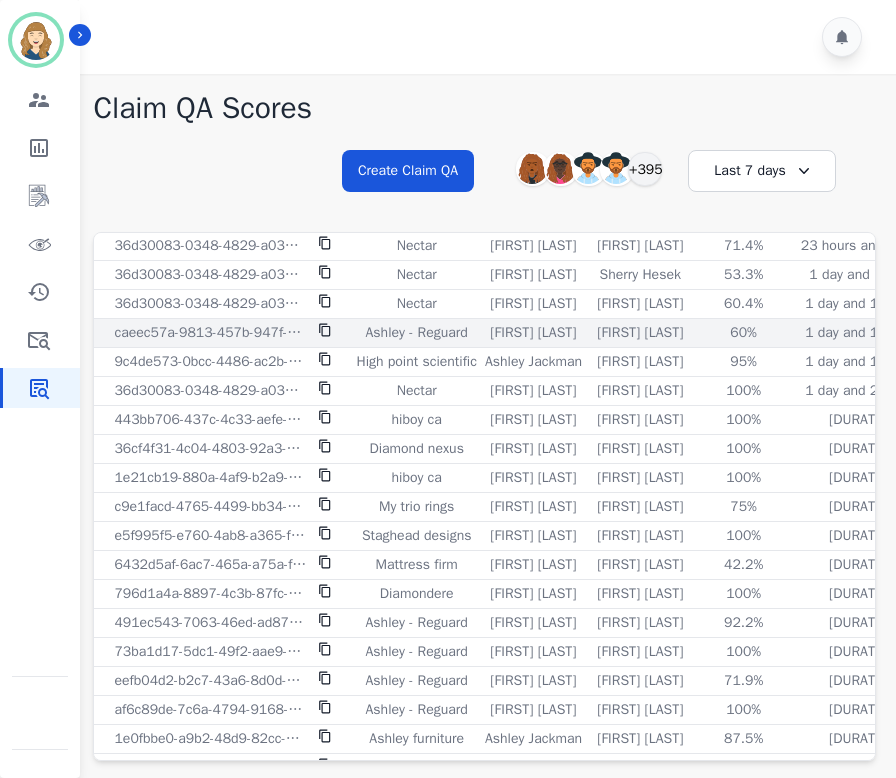click 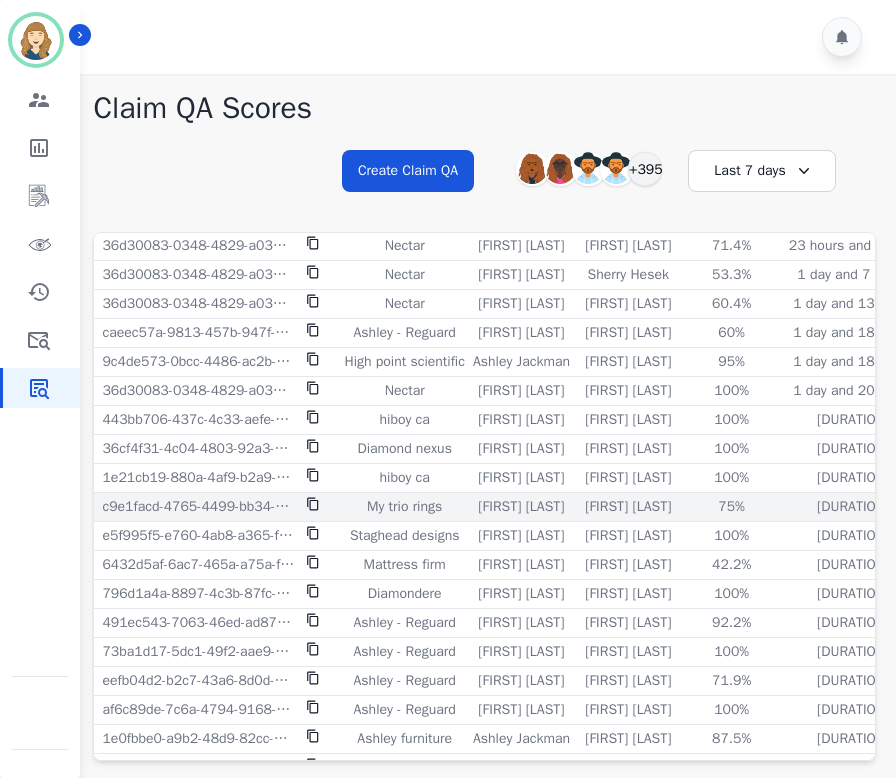 scroll, scrollTop: 228, scrollLeft: 0, axis: vertical 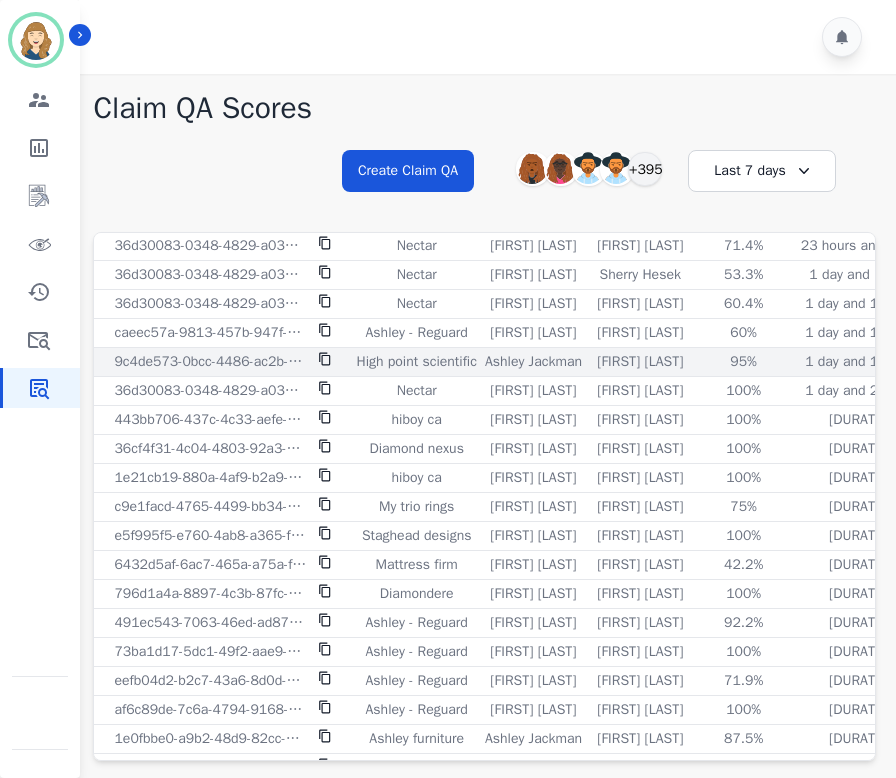 click 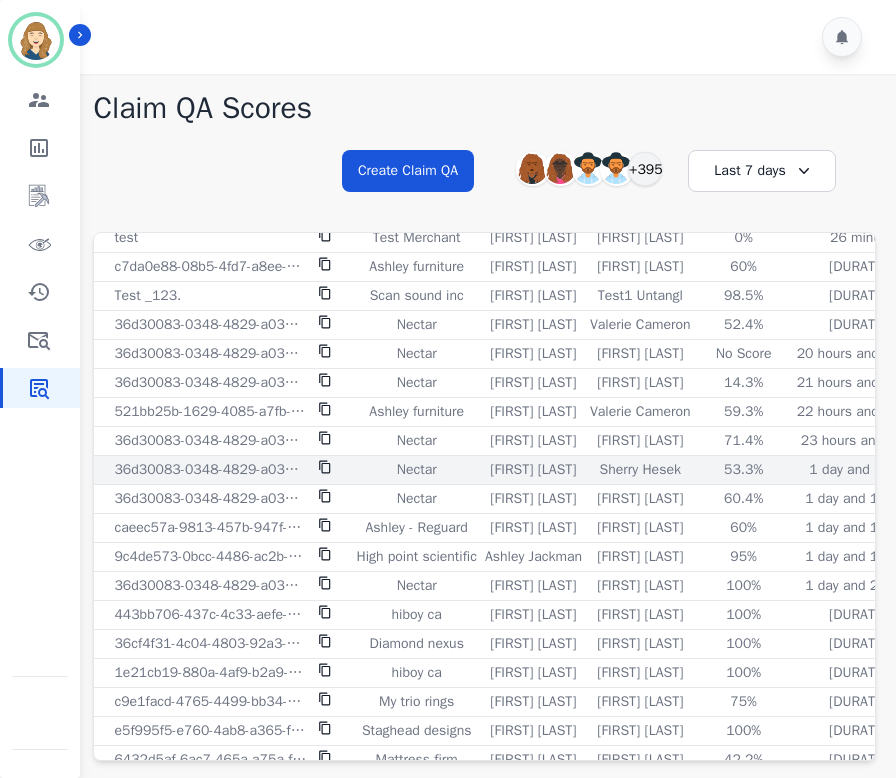 scroll, scrollTop: 0, scrollLeft: 0, axis: both 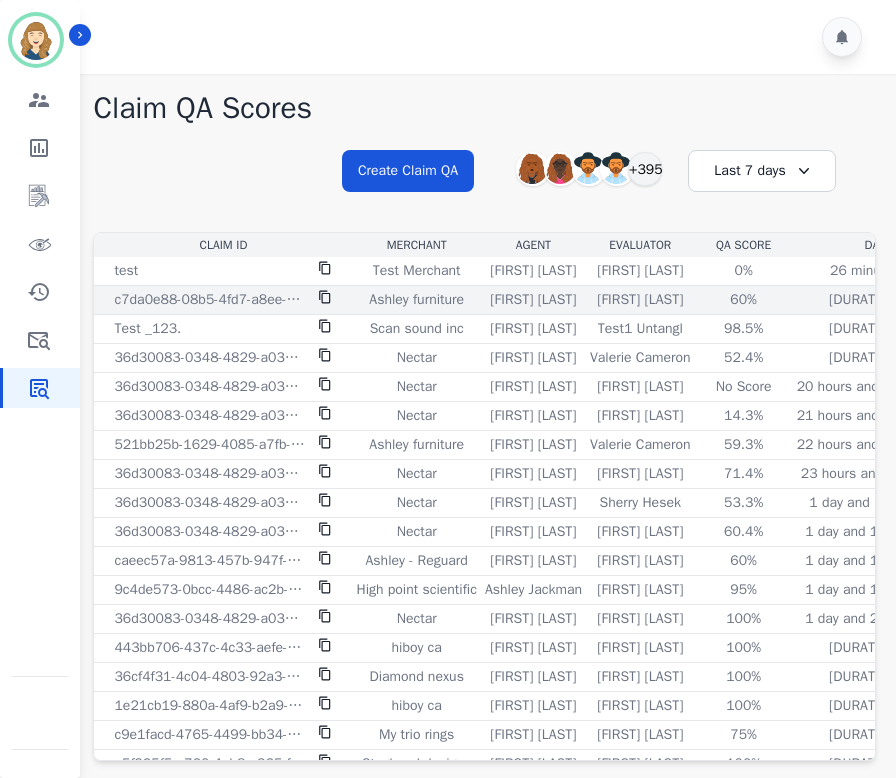 click 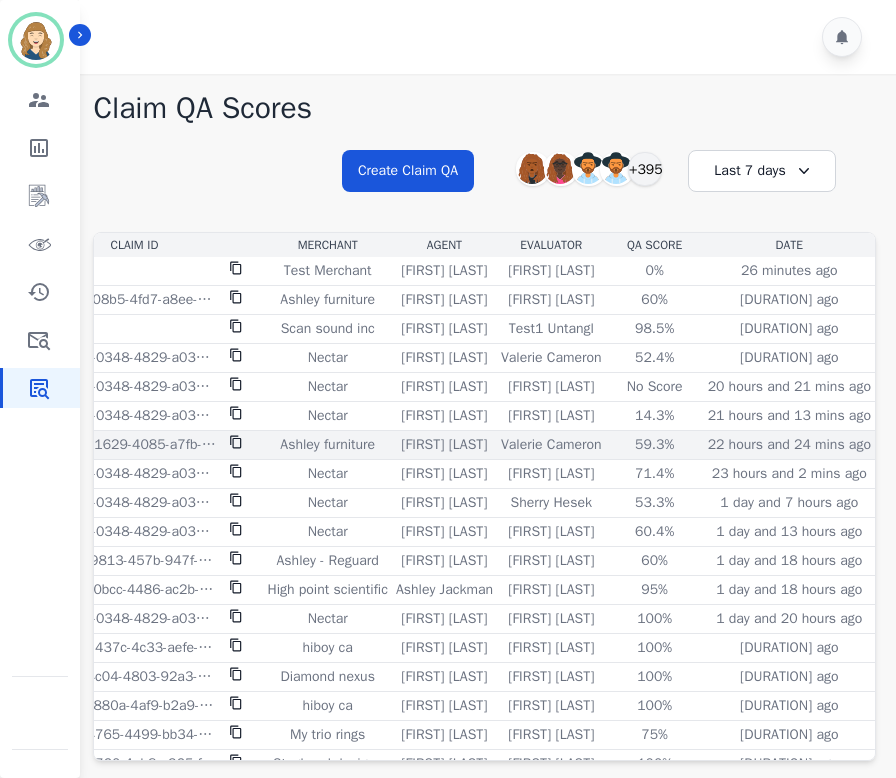 scroll, scrollTop: 0, scrollLeft: 0, axis: both 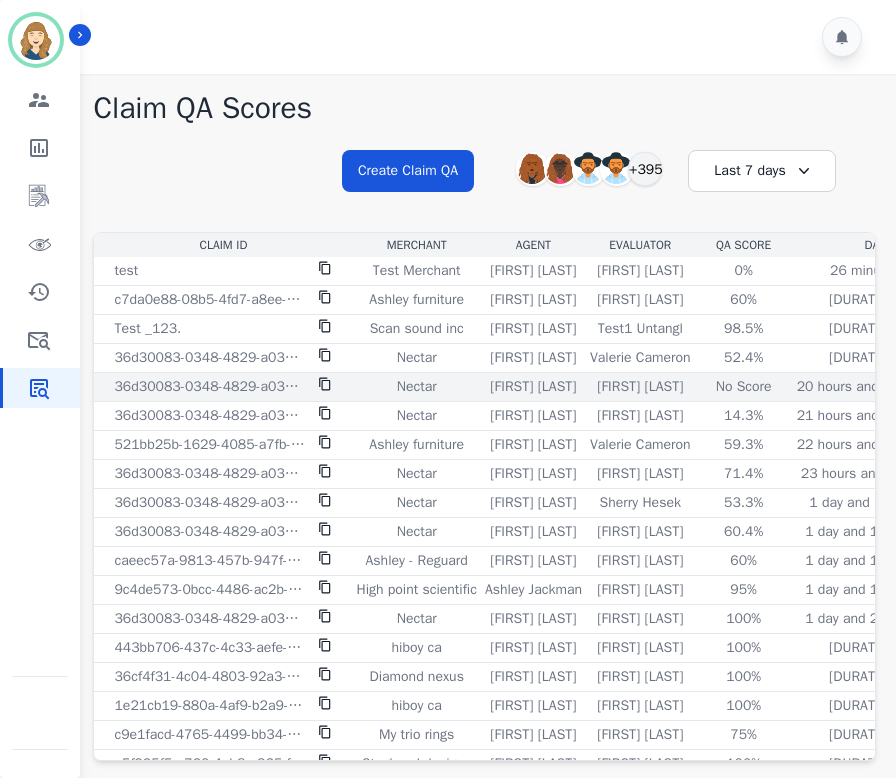 click 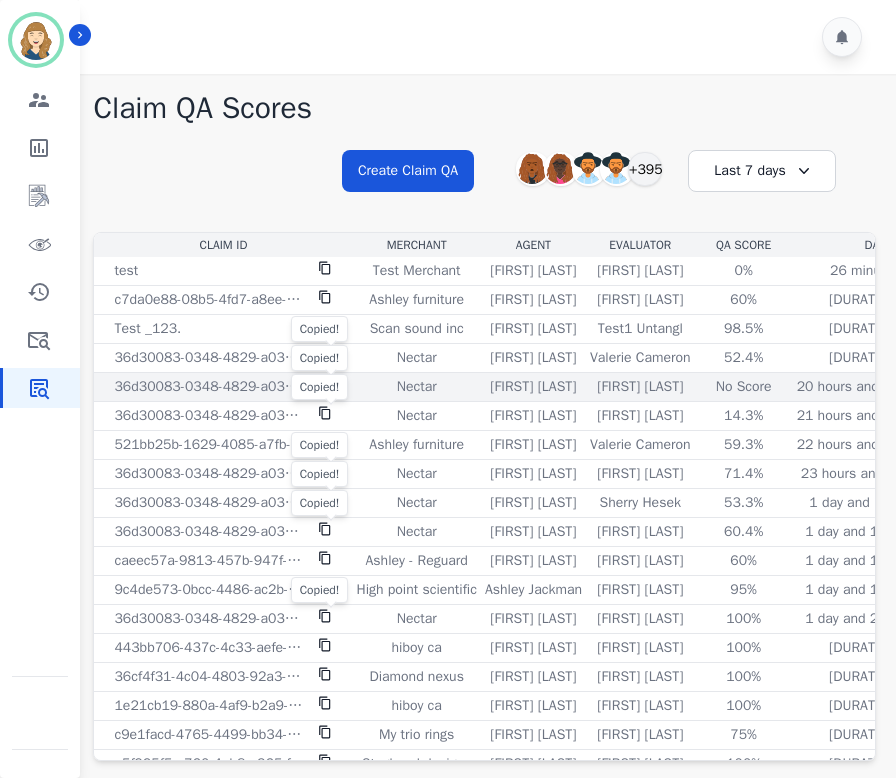 click on "Nectar" at bounding box center (416, 387) 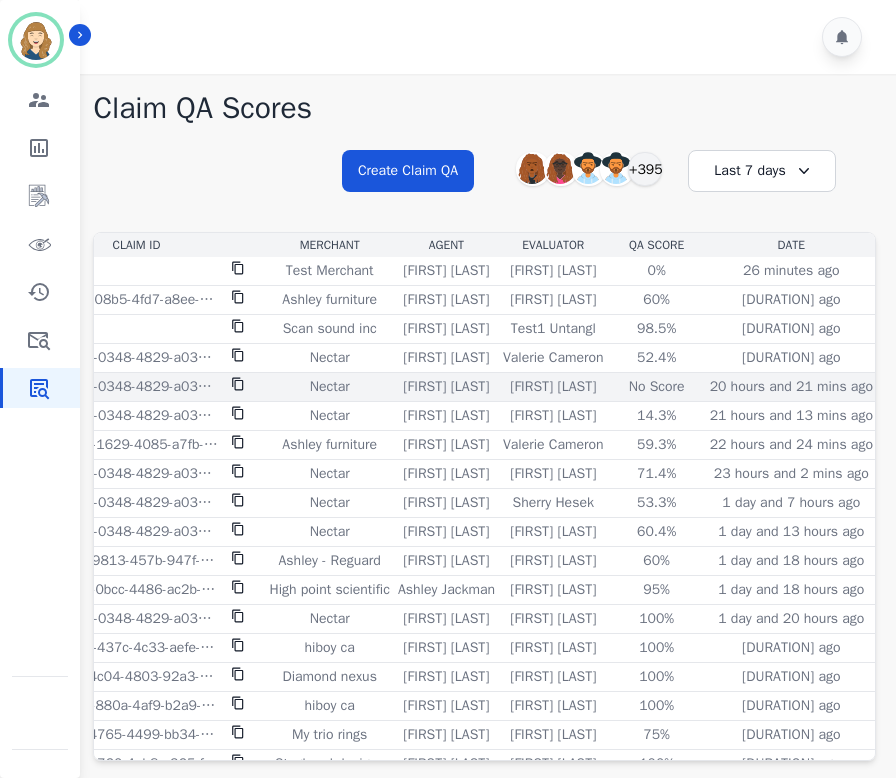 scroll, scrollTop: 0, scrollLeft: 0, axis: both 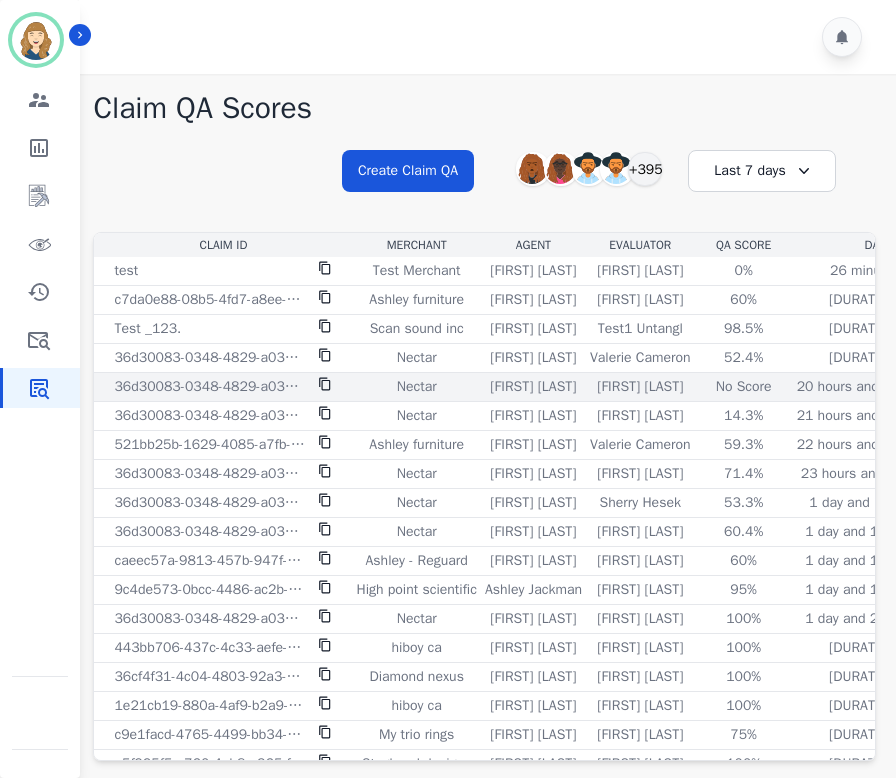 click 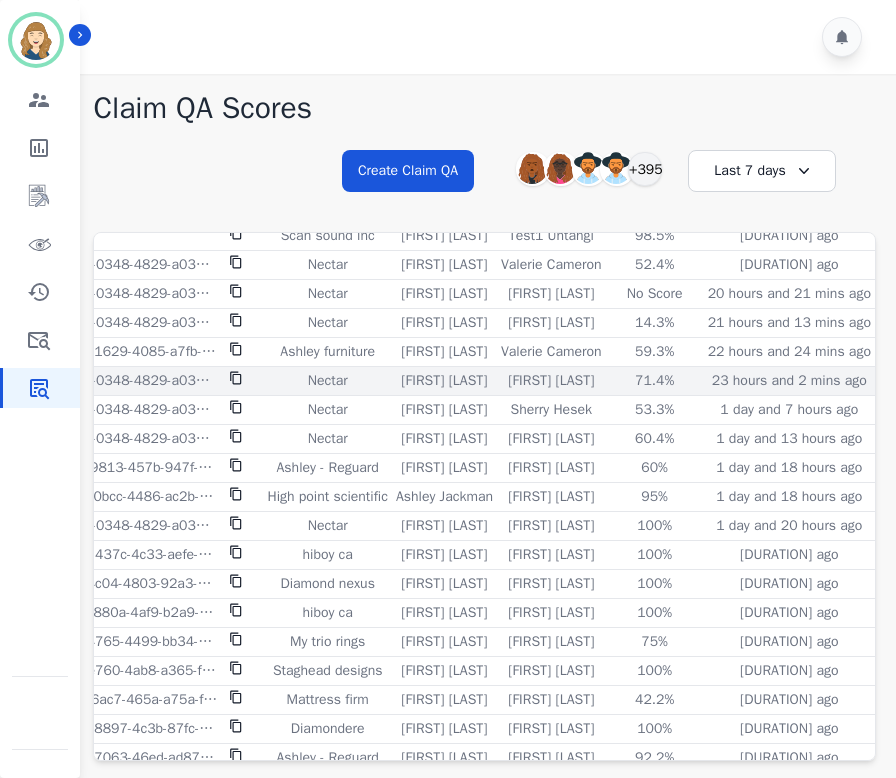 scroll, scrollTop: 96, scrollLeft: 166, axis: both 